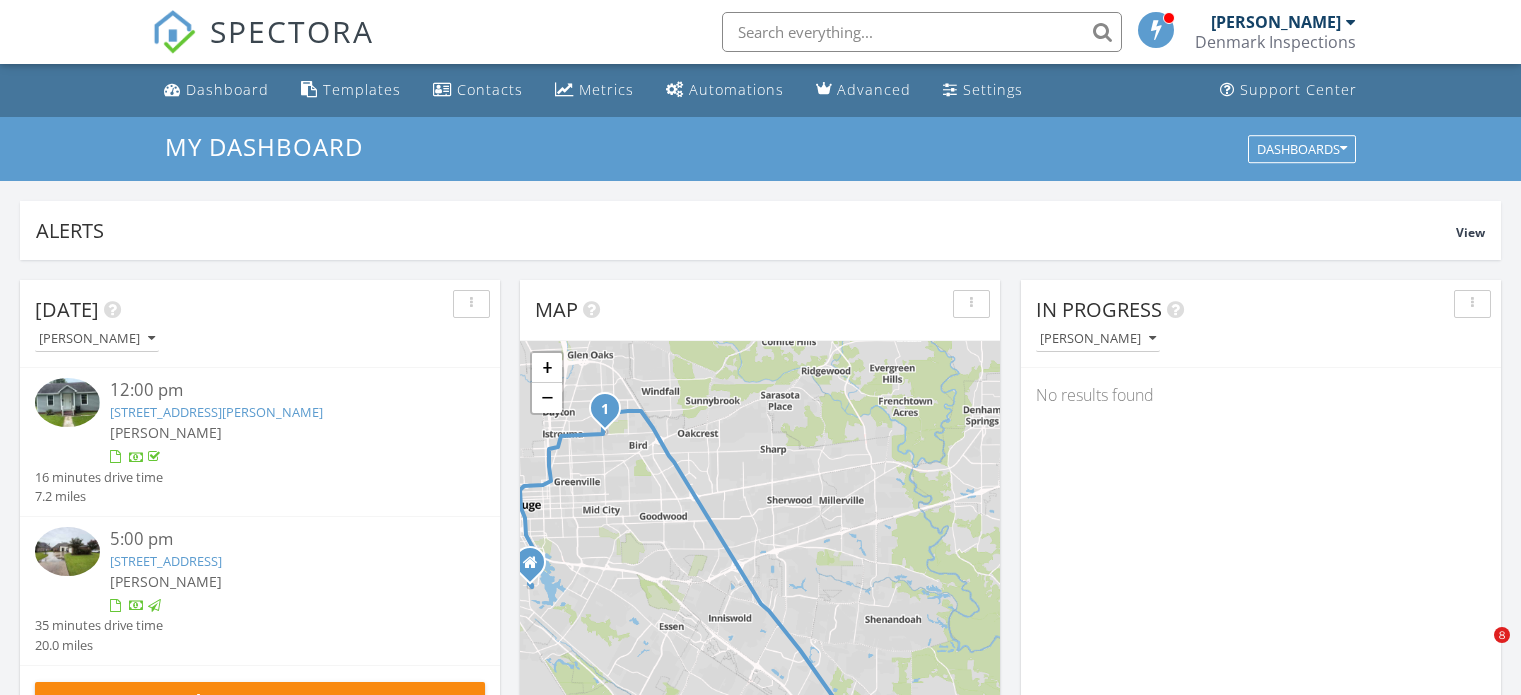 scroll, scrollTop: 800, scrollLeft: 0, axis: vertical 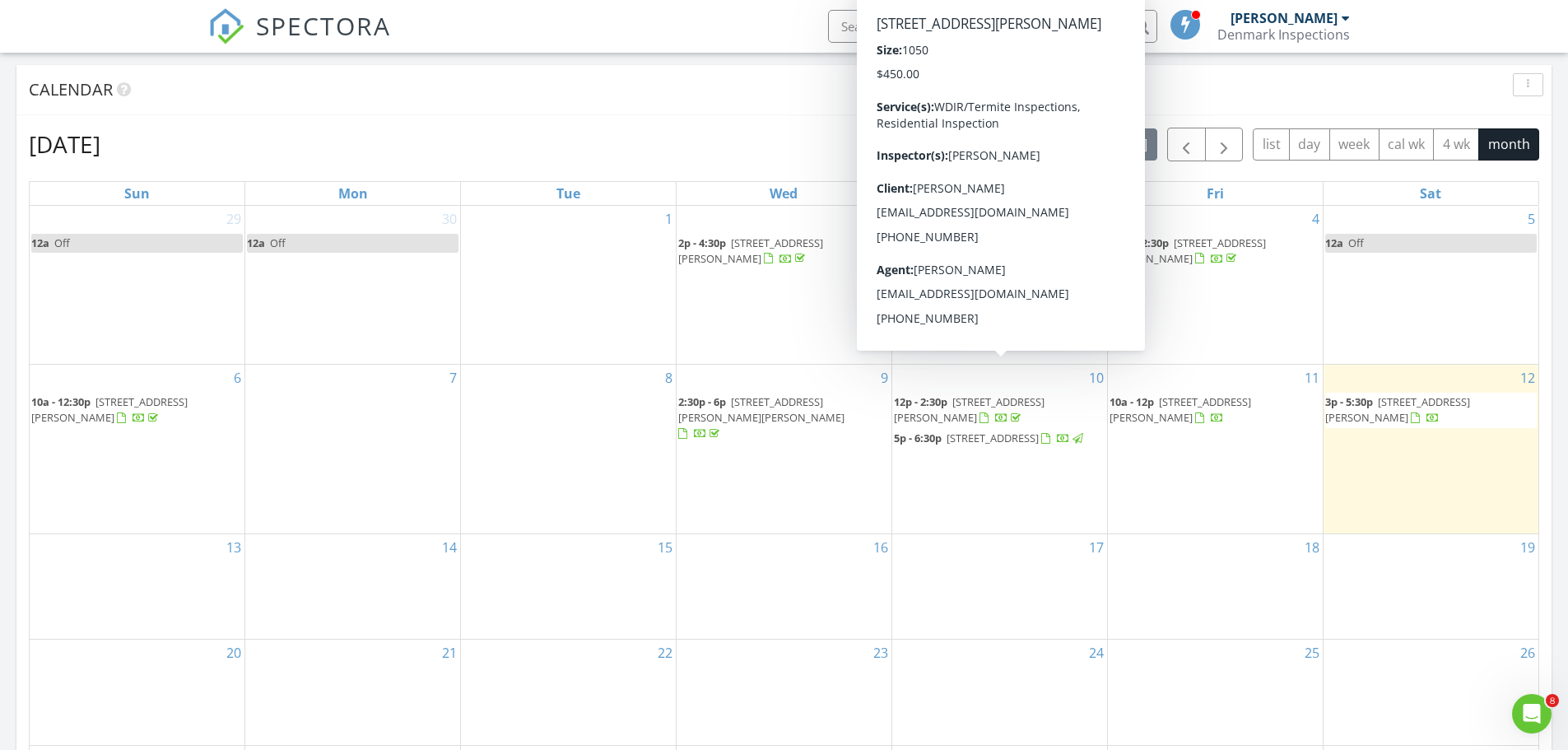 click on "[PERSON_NAME]" at bounding box center [1284, 18] 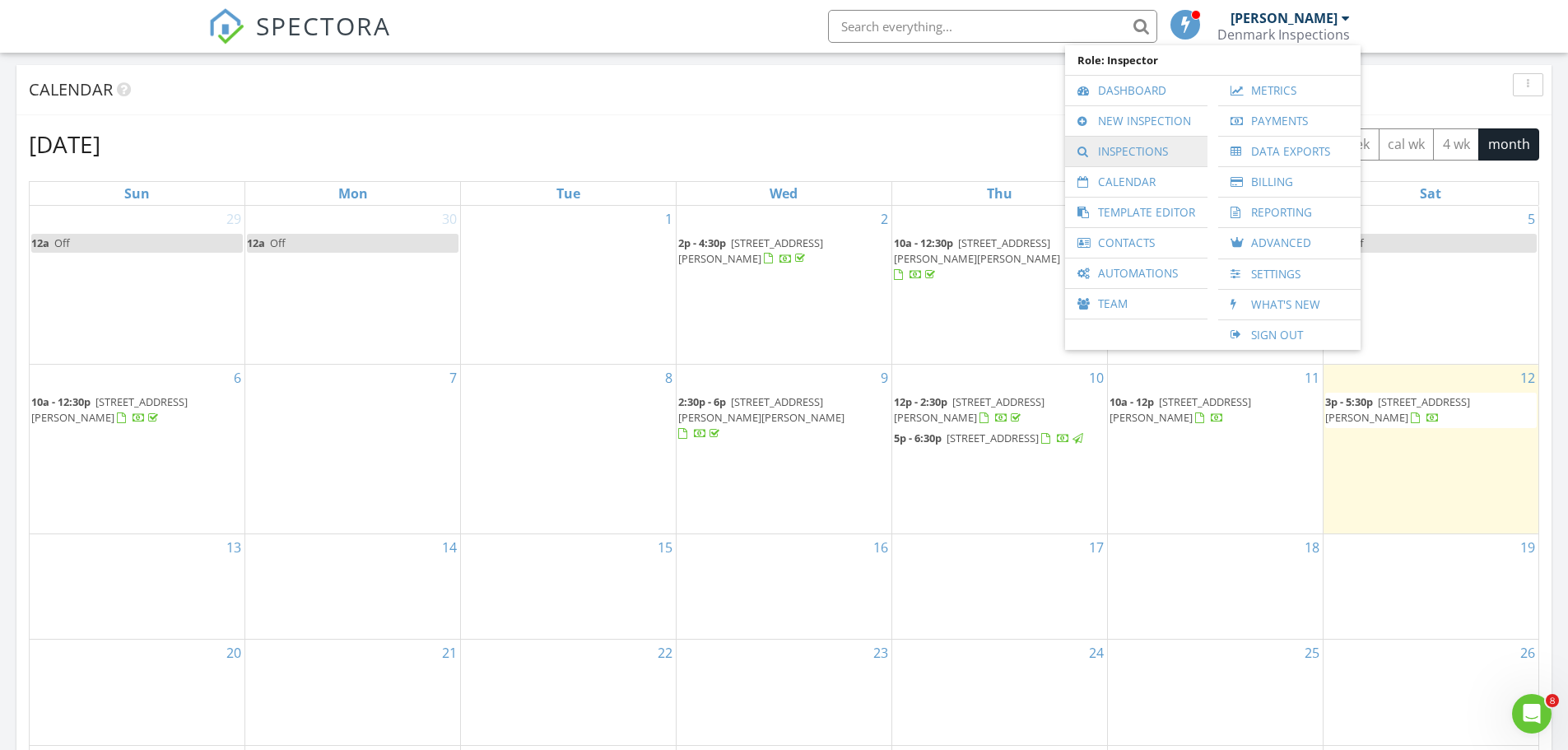 click on "Inspections" at bounding box center [1136, 151] 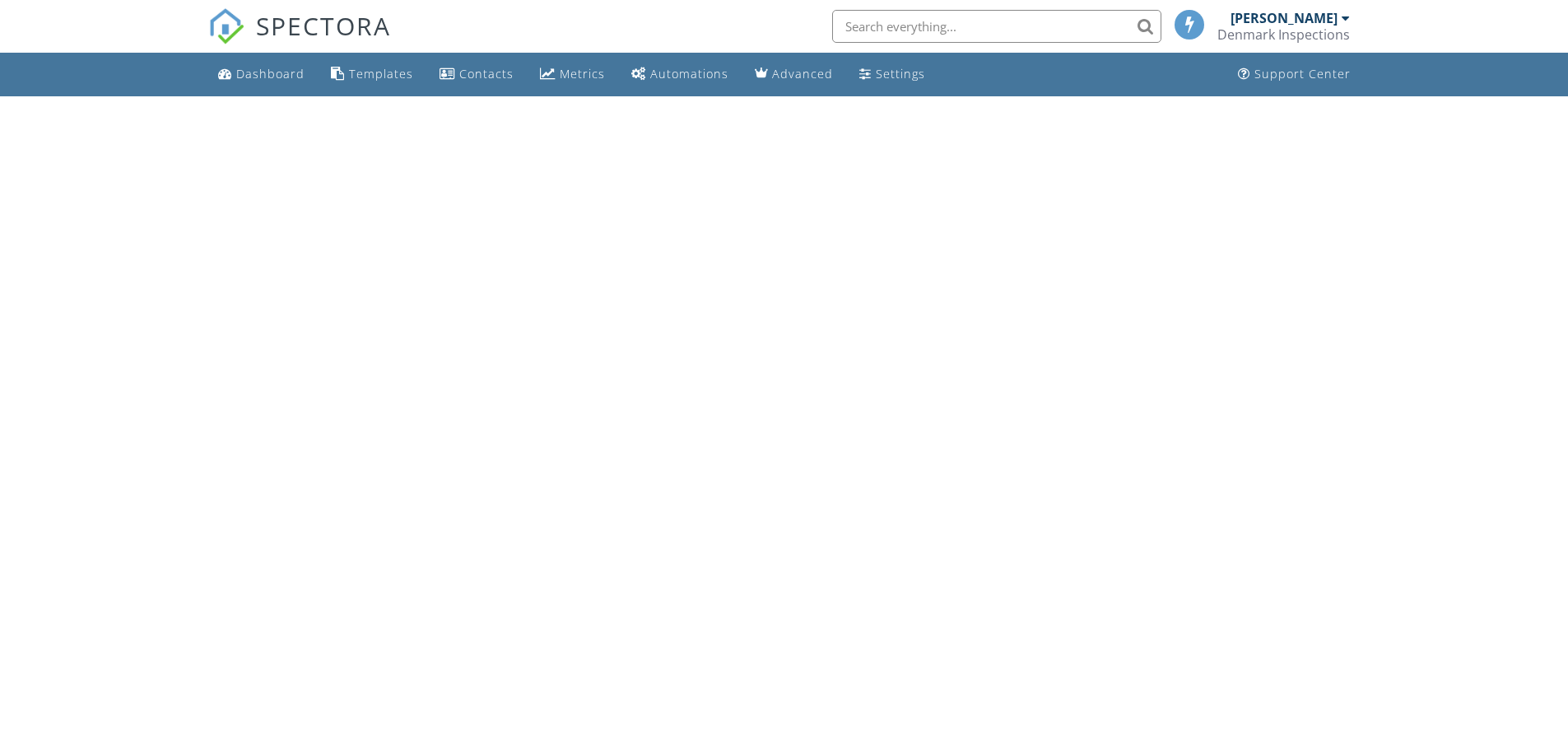 scroll, scrollTop: 0, scrollLeft: 0, axis: both 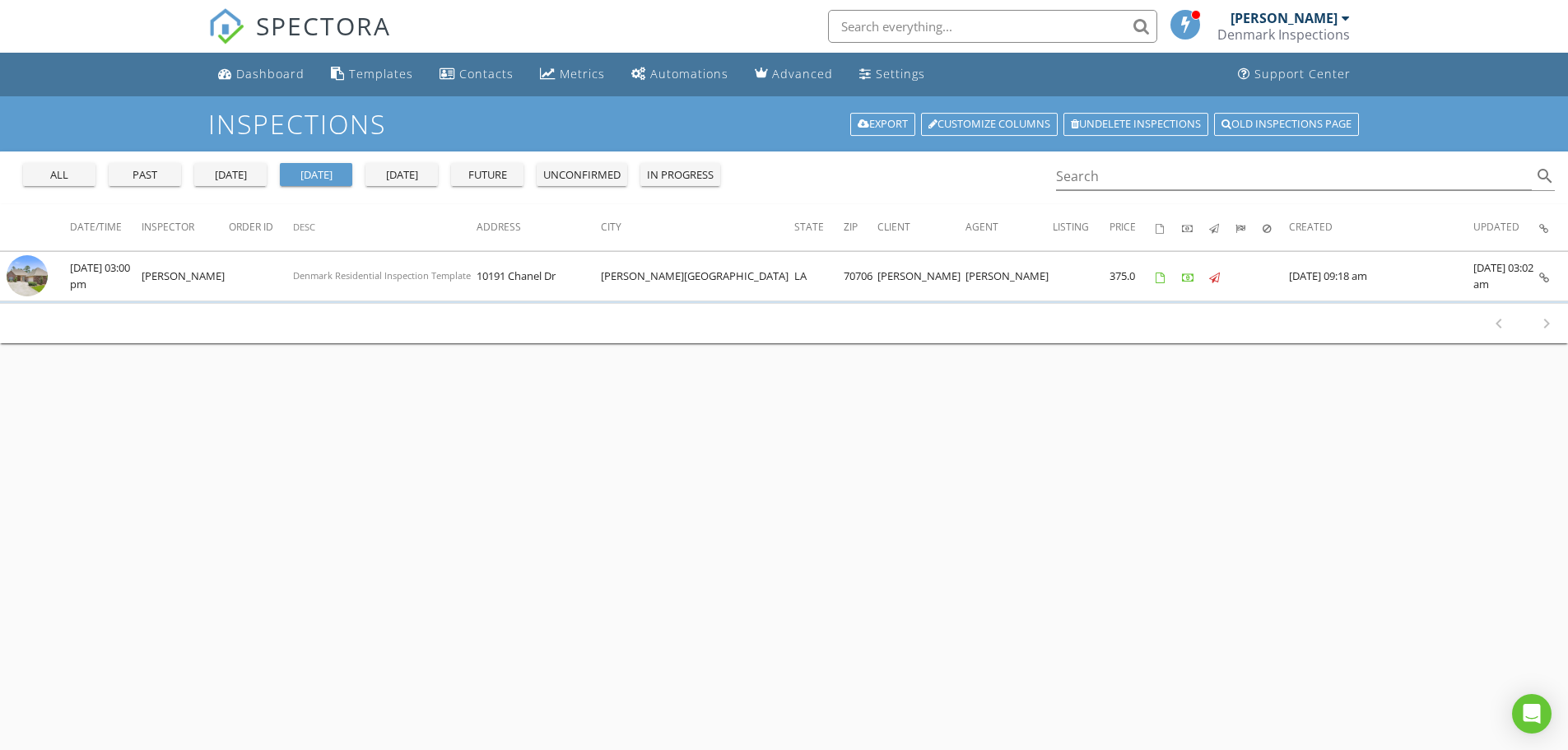 click on "all" at bounding box center (59, 175) 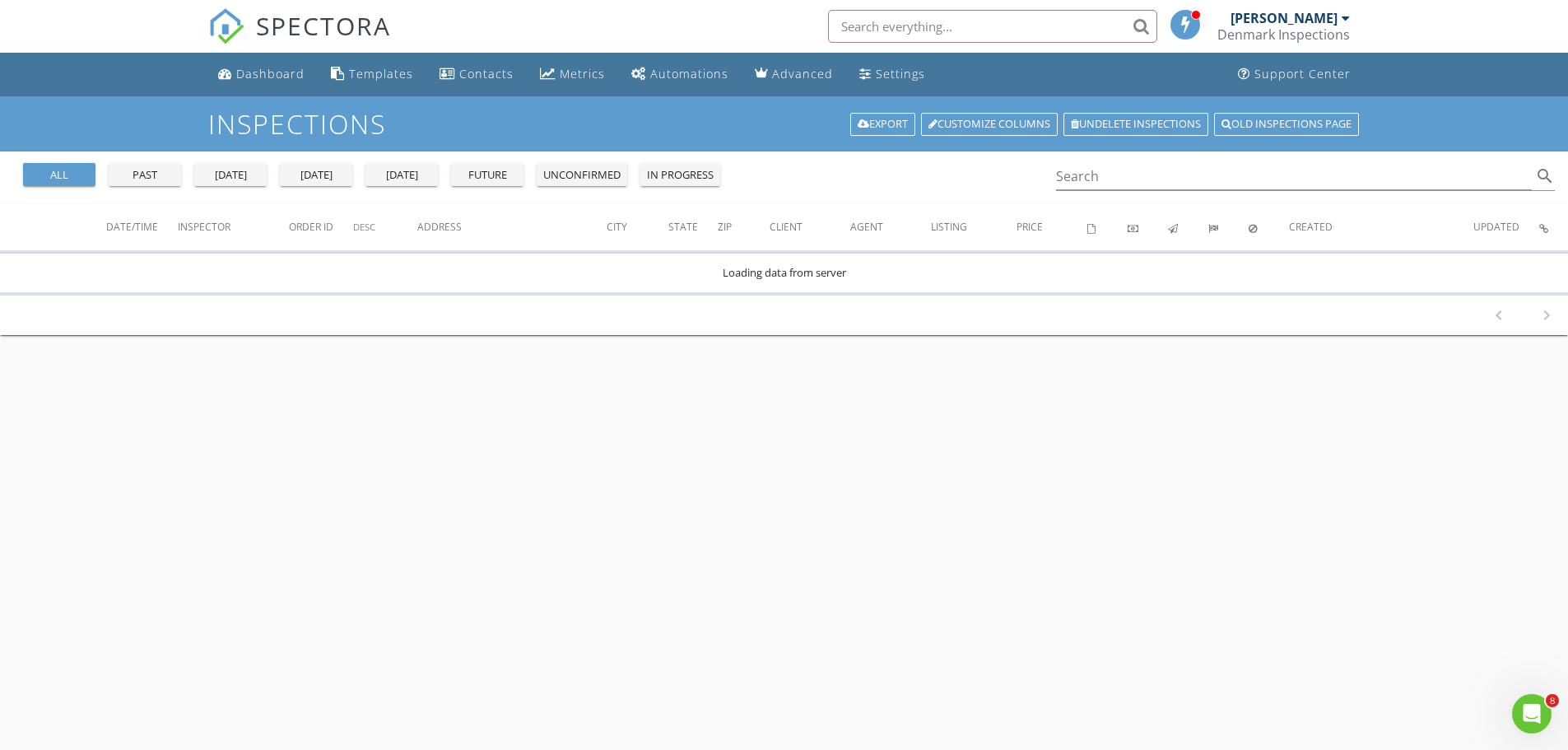 scroll, scrollTop: 0, scrollLeft: 0, axis: both 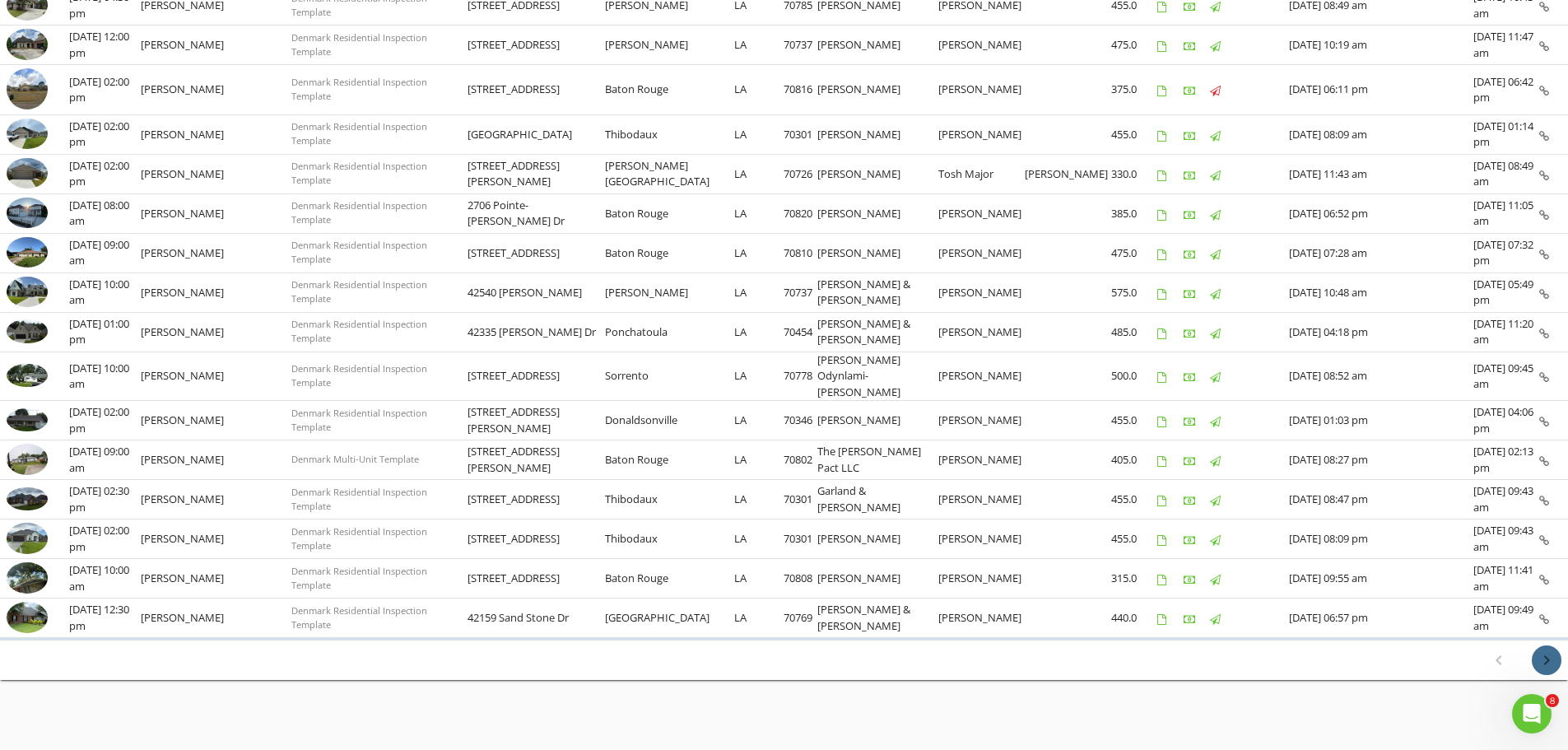 click on "chevron_right" at bounding box center (1547, 660) 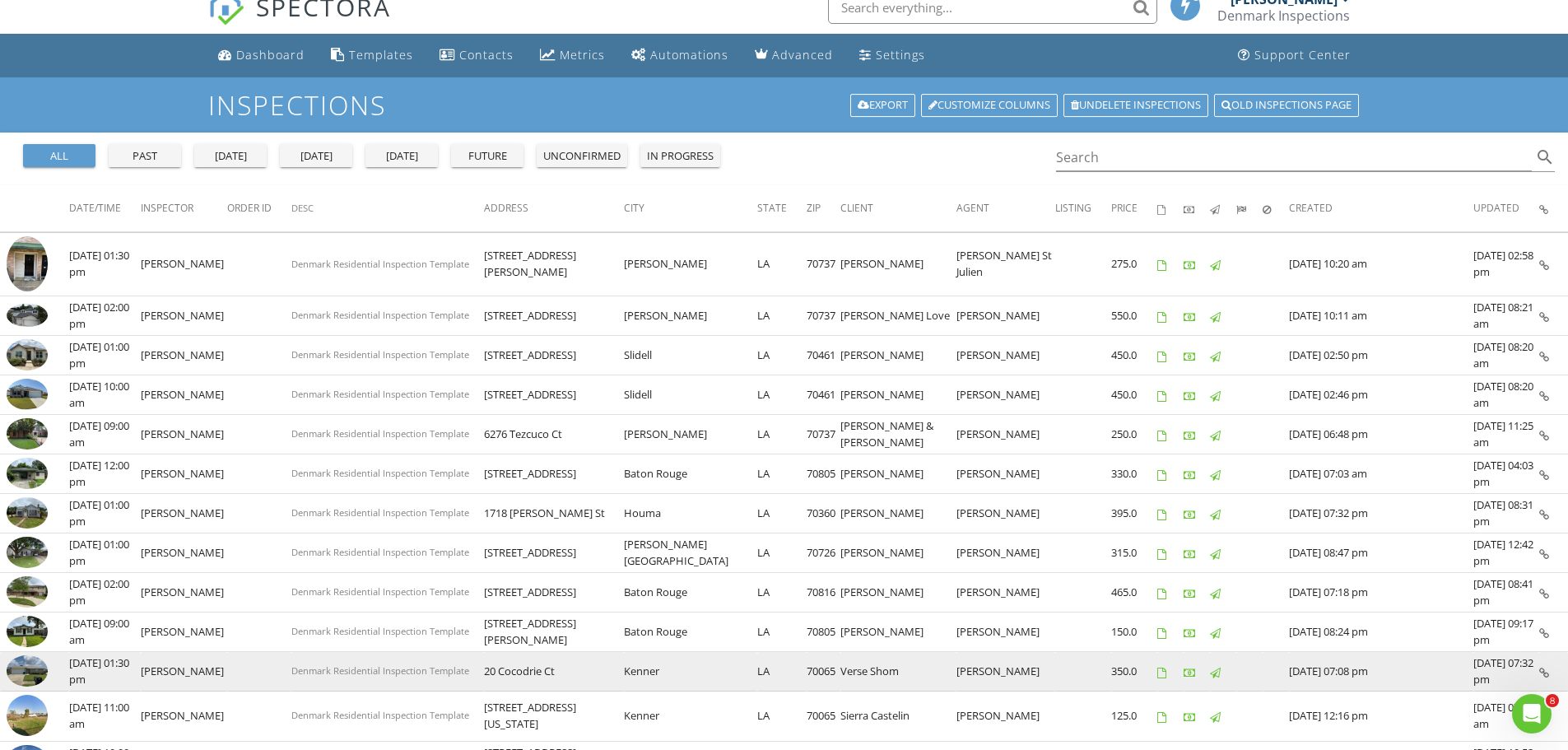 scroll, scrollTop: 0, scrollLeft: 0, axis: both 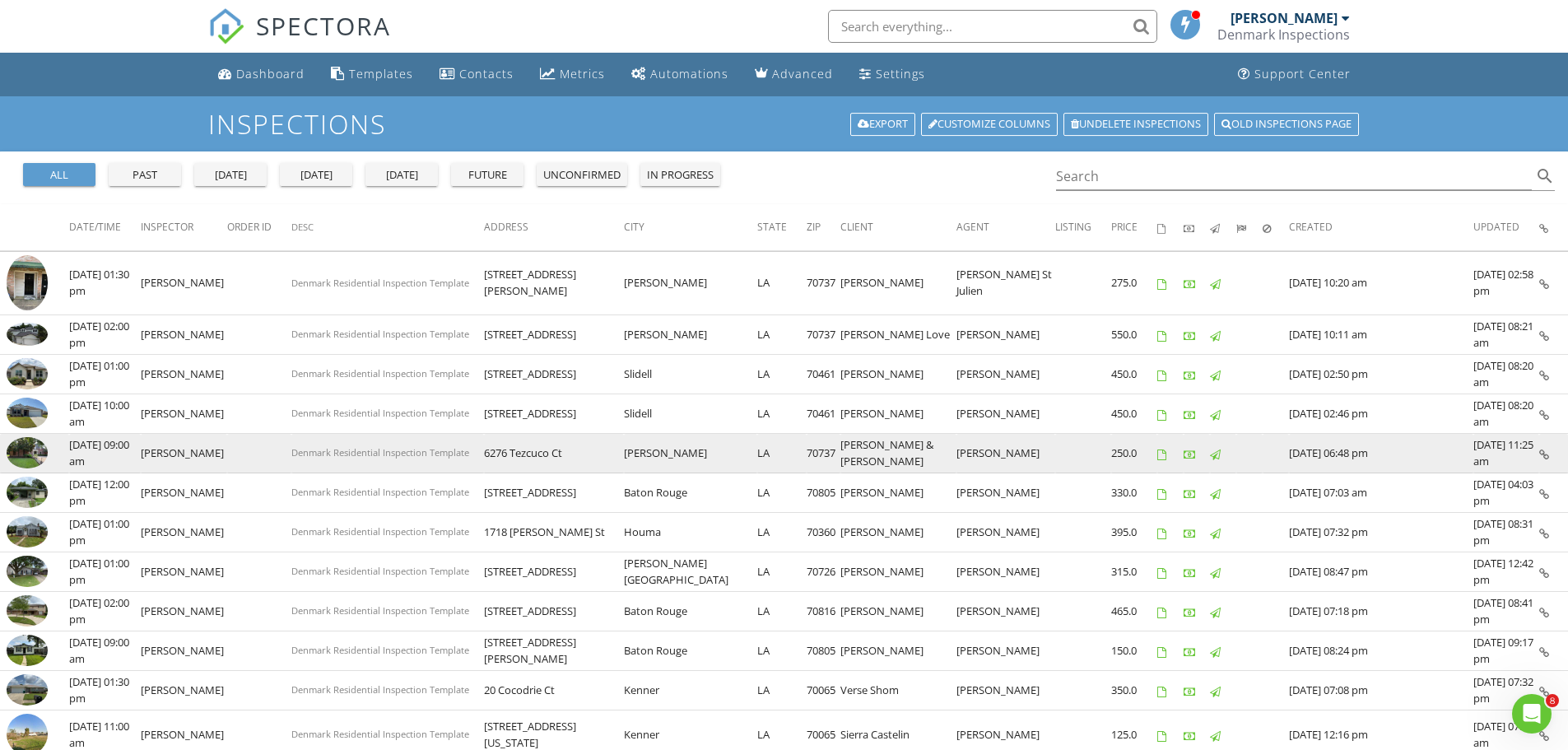 drag, startPoint x: 807, startPoint y: 451, endPoint x: 534, endPoint y: 456, distance: 273.0458 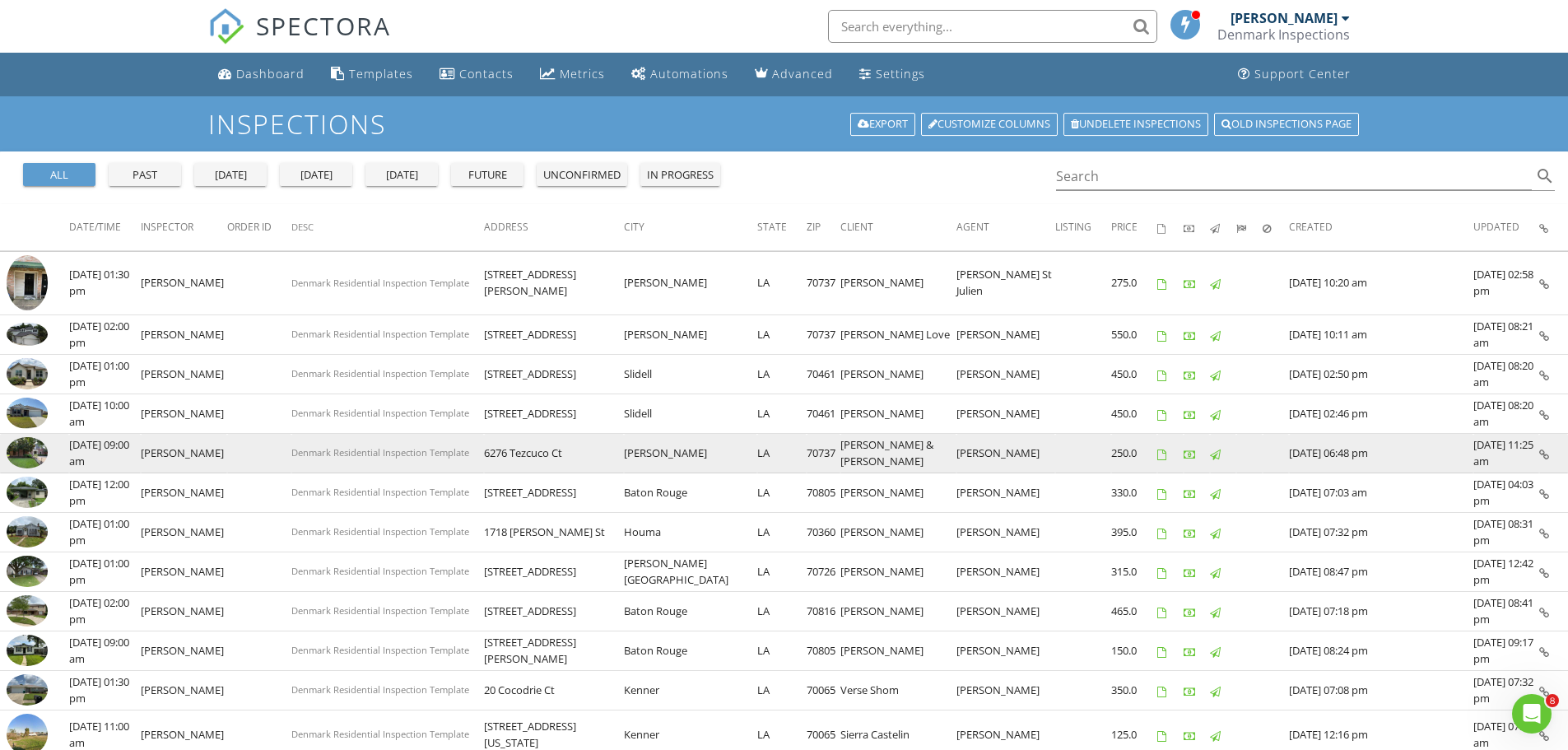 copy on "6276 Tezcuco Ct
Gonzales
LA
70737" 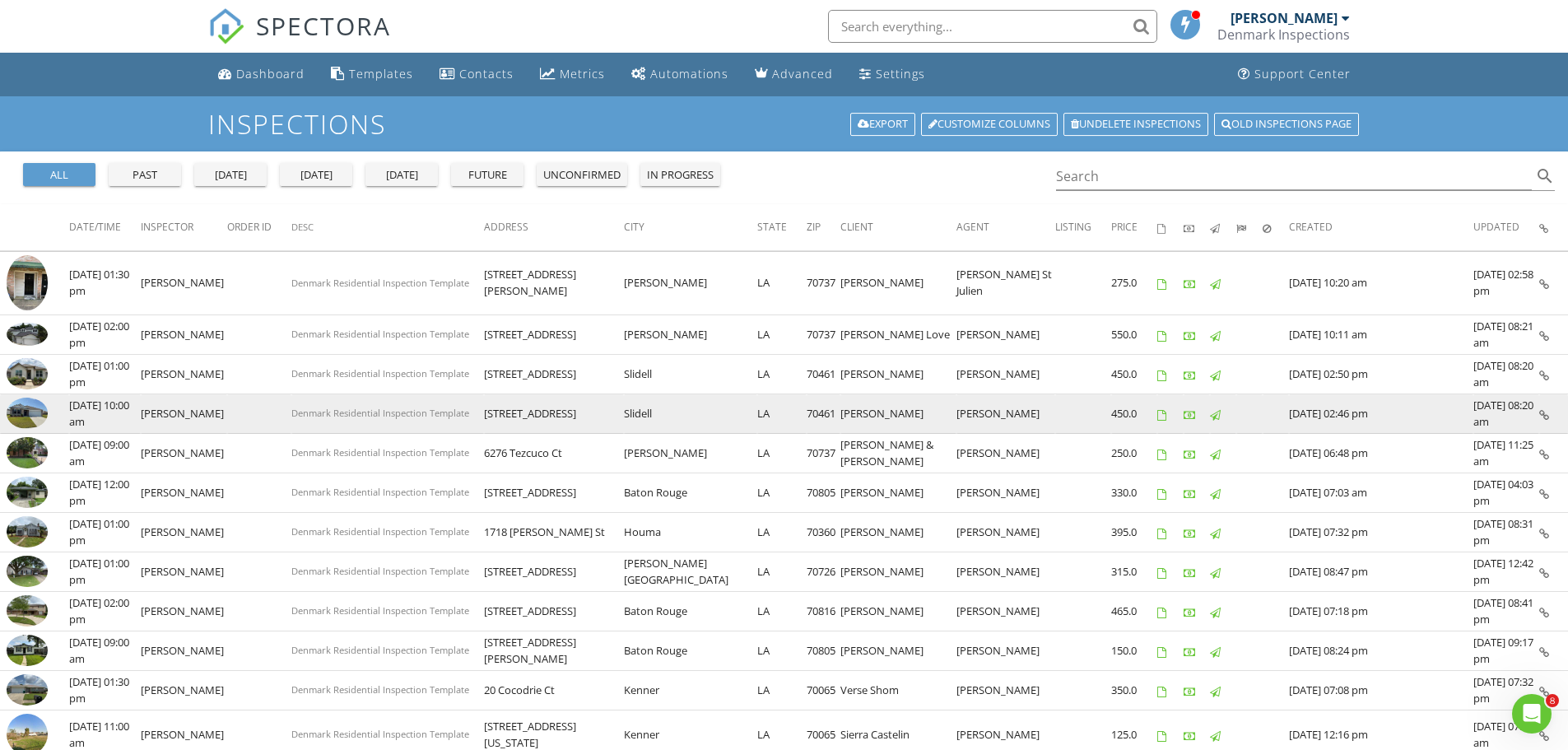 drag, startPoint x: 808, startPoint y: 413, endPoint x: 534, endPoint y: 412, distance: 274.0018 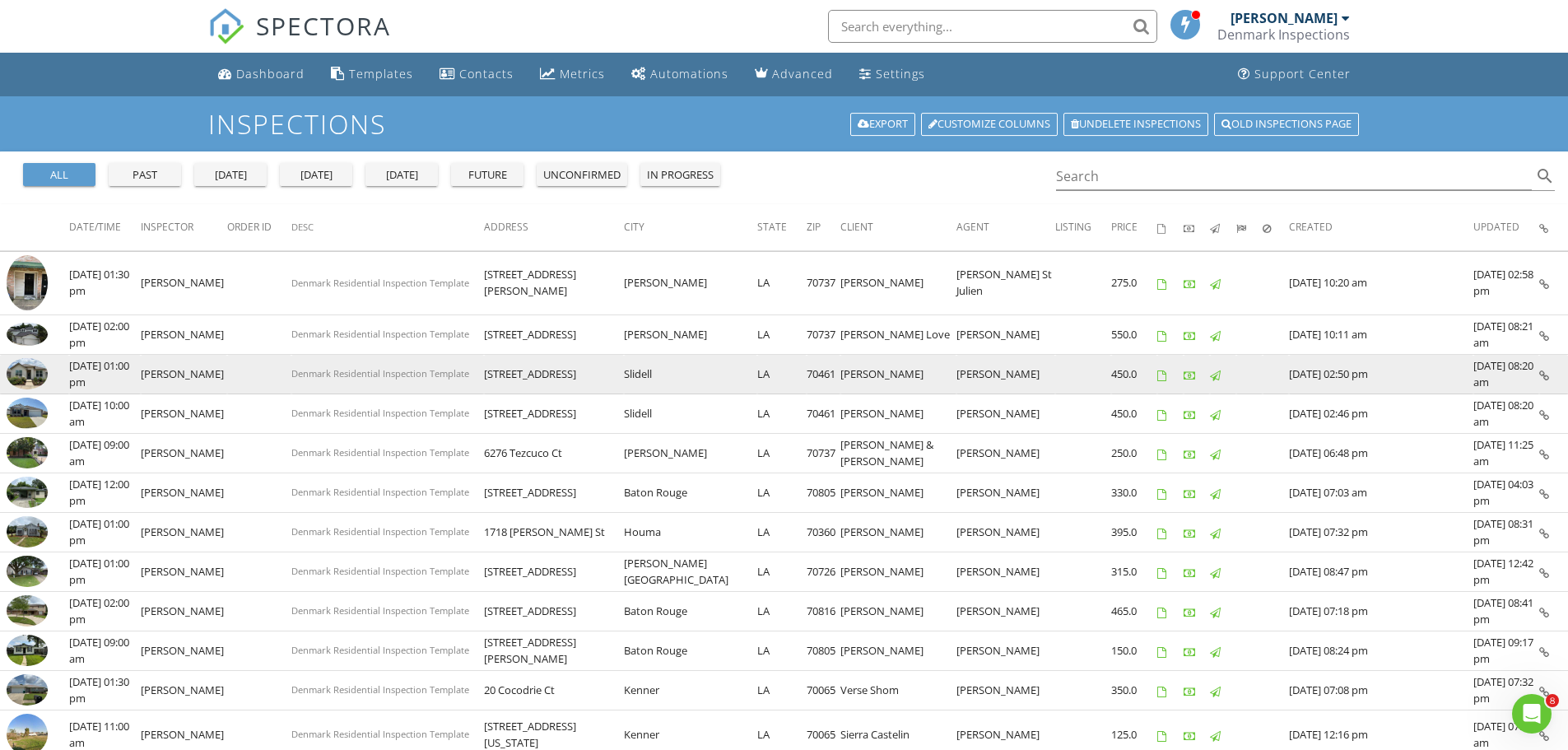 drag, startPoint x: 807, startPoint y: 373, endPoint x: 713, endPoint y: 374, distance: 94.00532 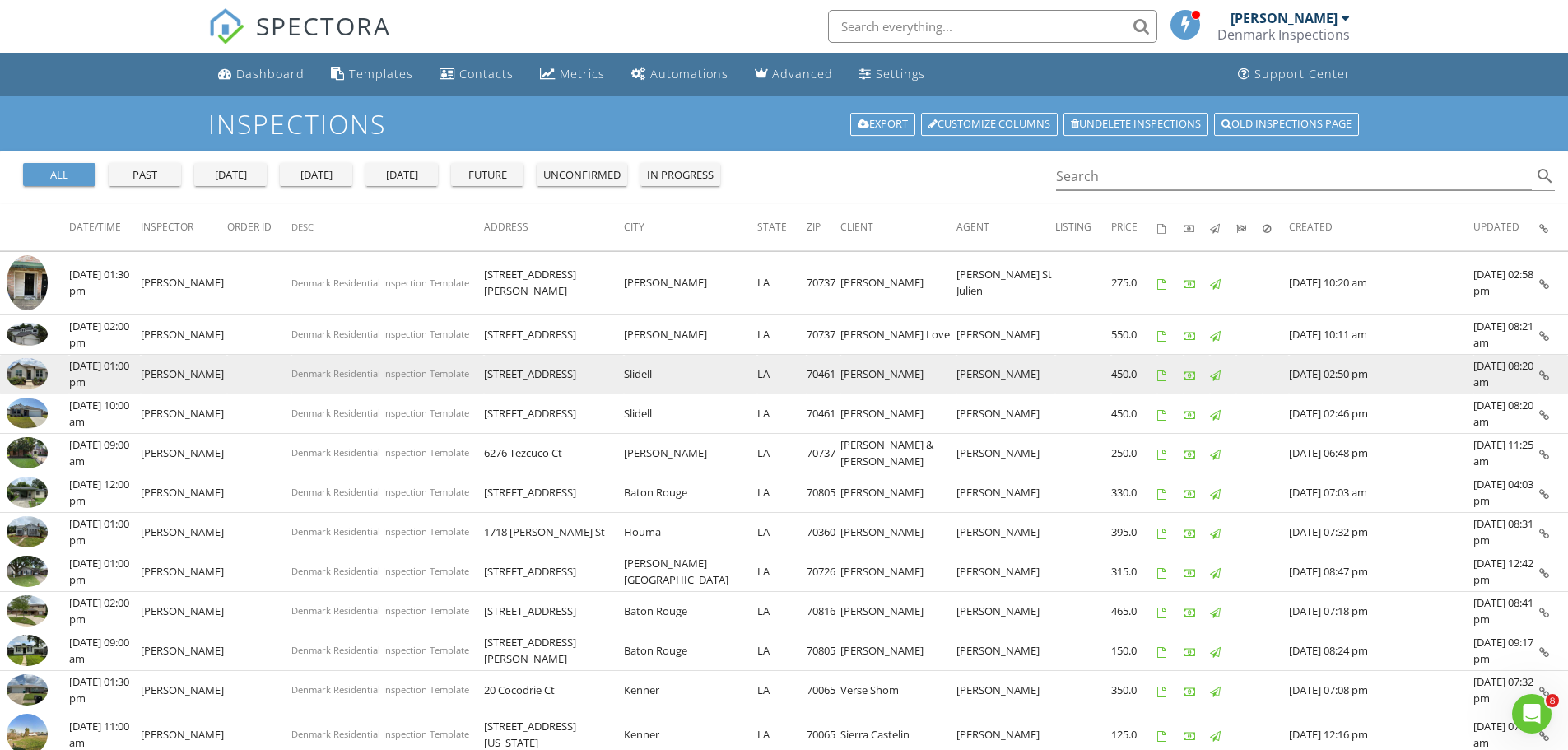 drag, startPoint x: 808, startPoint y: 370, endPoint x: 535, endPoint y: 370, distance: 273 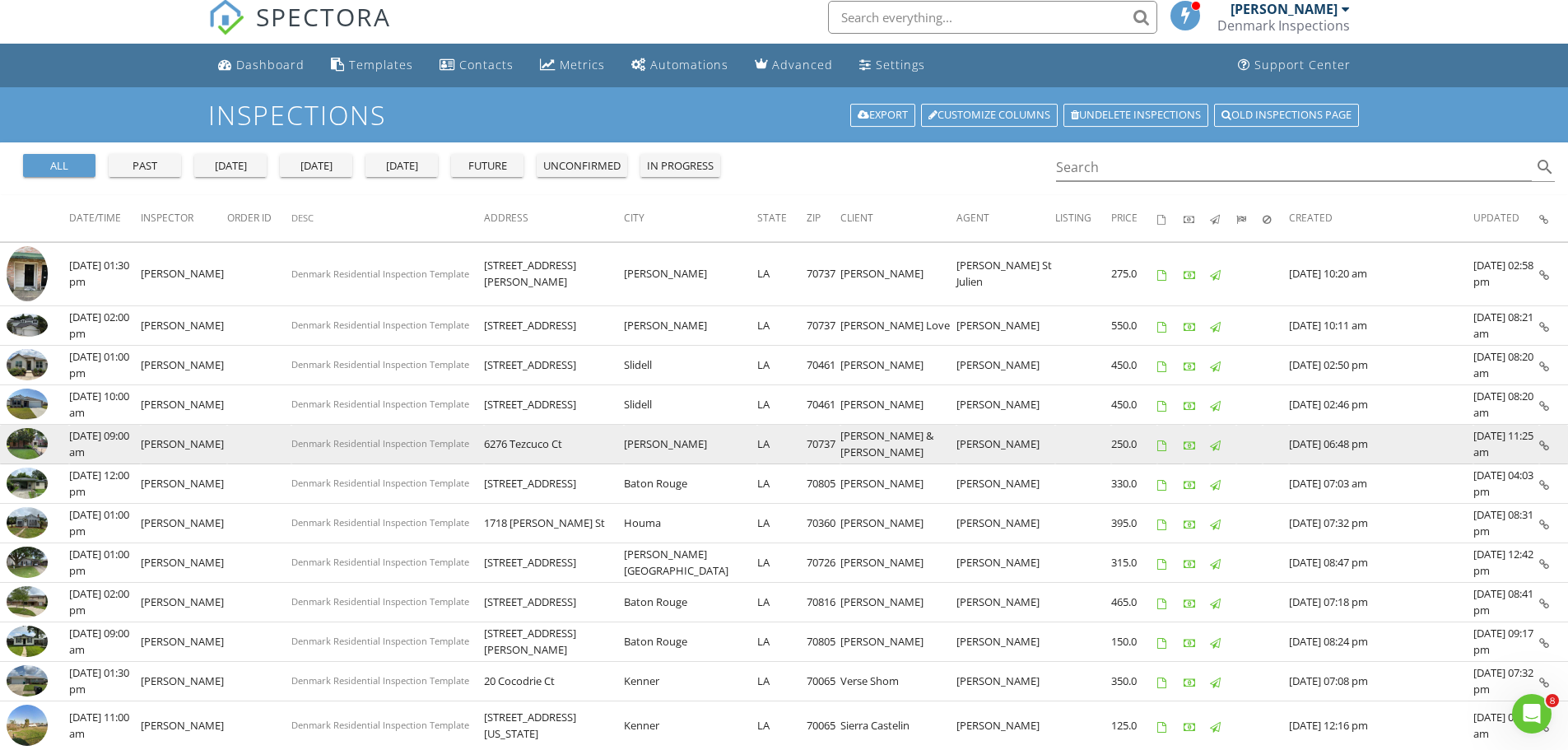 scroll, scrollTop: 0, scrollLeft: 0, axis: both 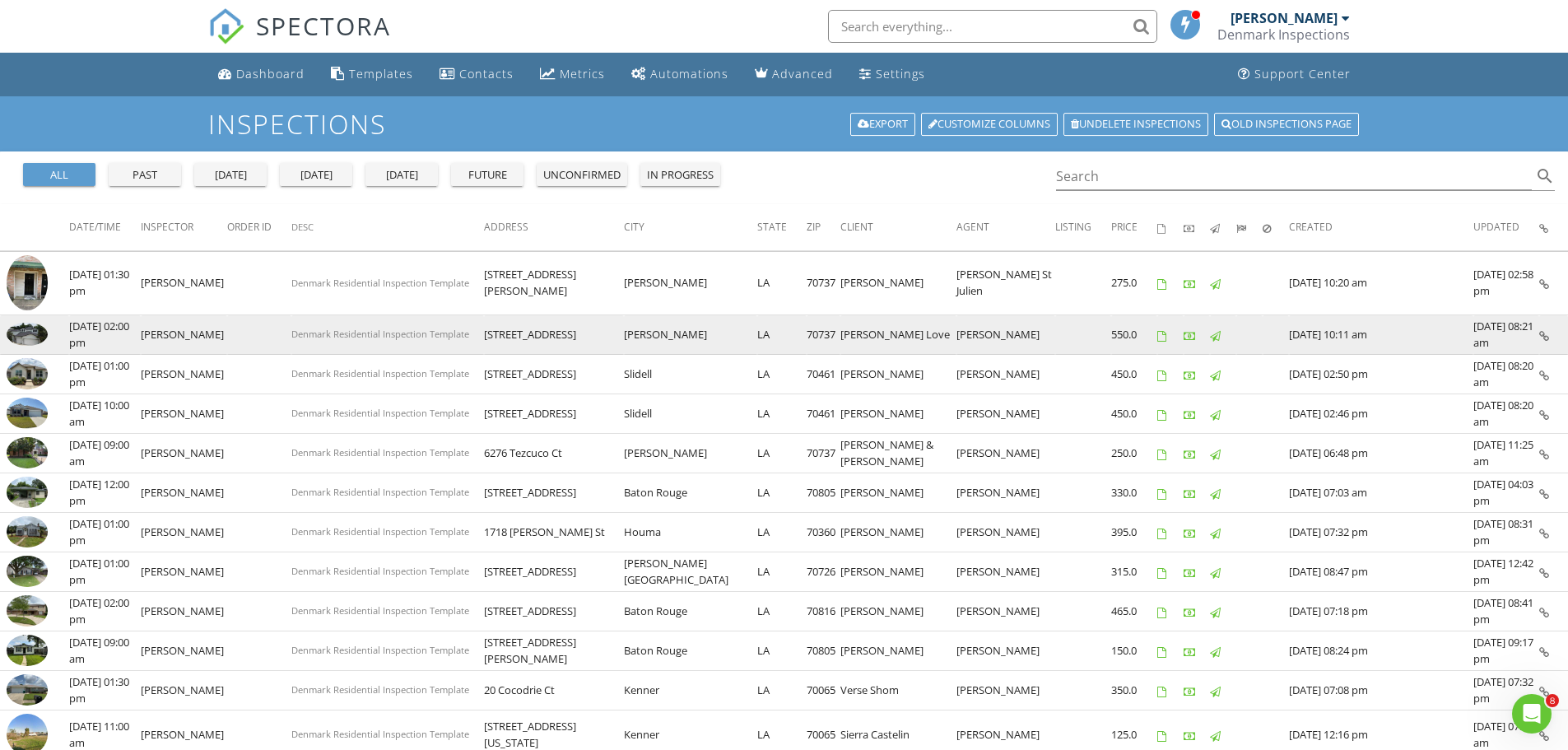 drag, startPoint x: 807, startPoint y: 333, endPoint x: 529, endPoint y: 342, distance: 278.14565 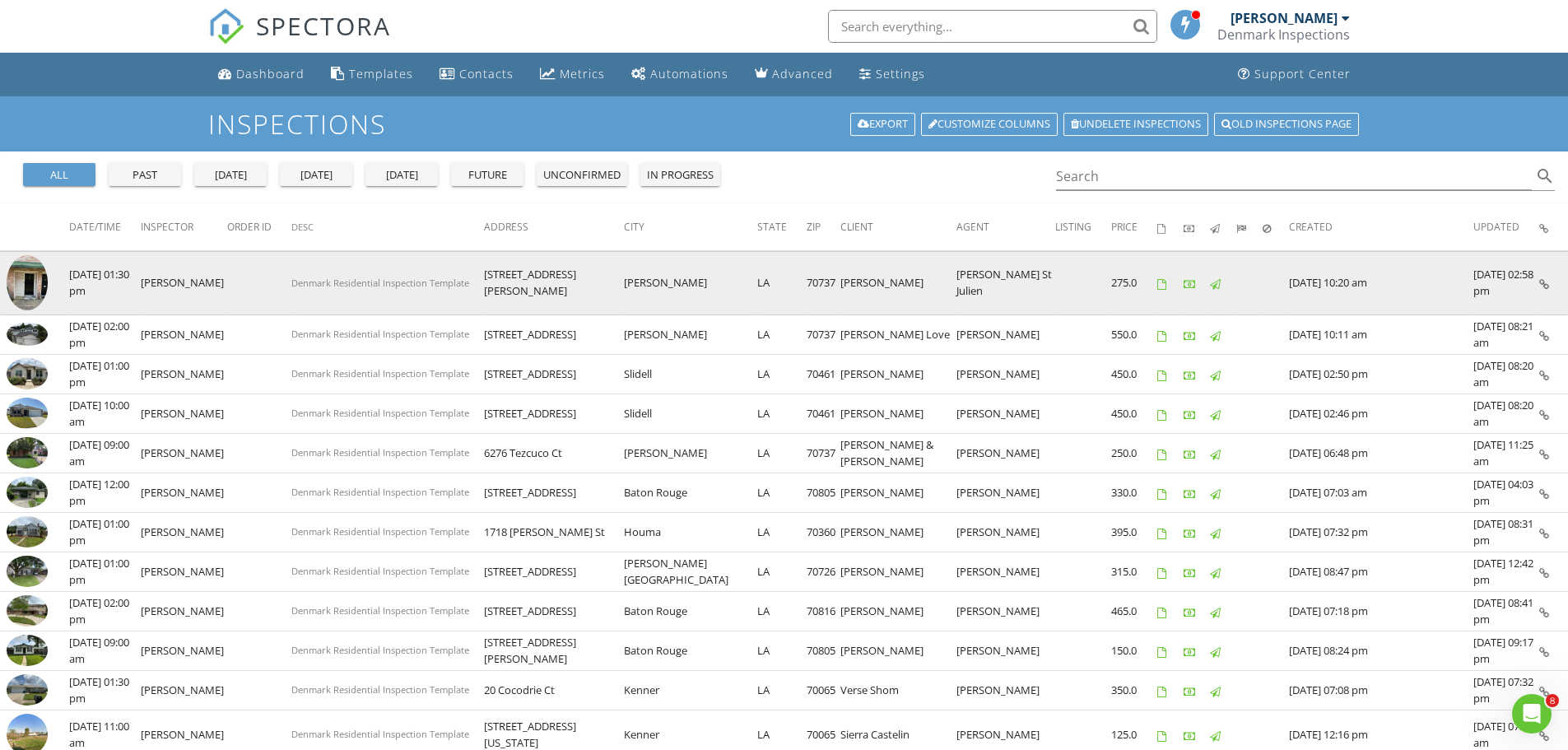 drag, startPoint x: 810, startPoint y: 280, endPoint x: 523, endPoint y: 279, distance: 287.00174 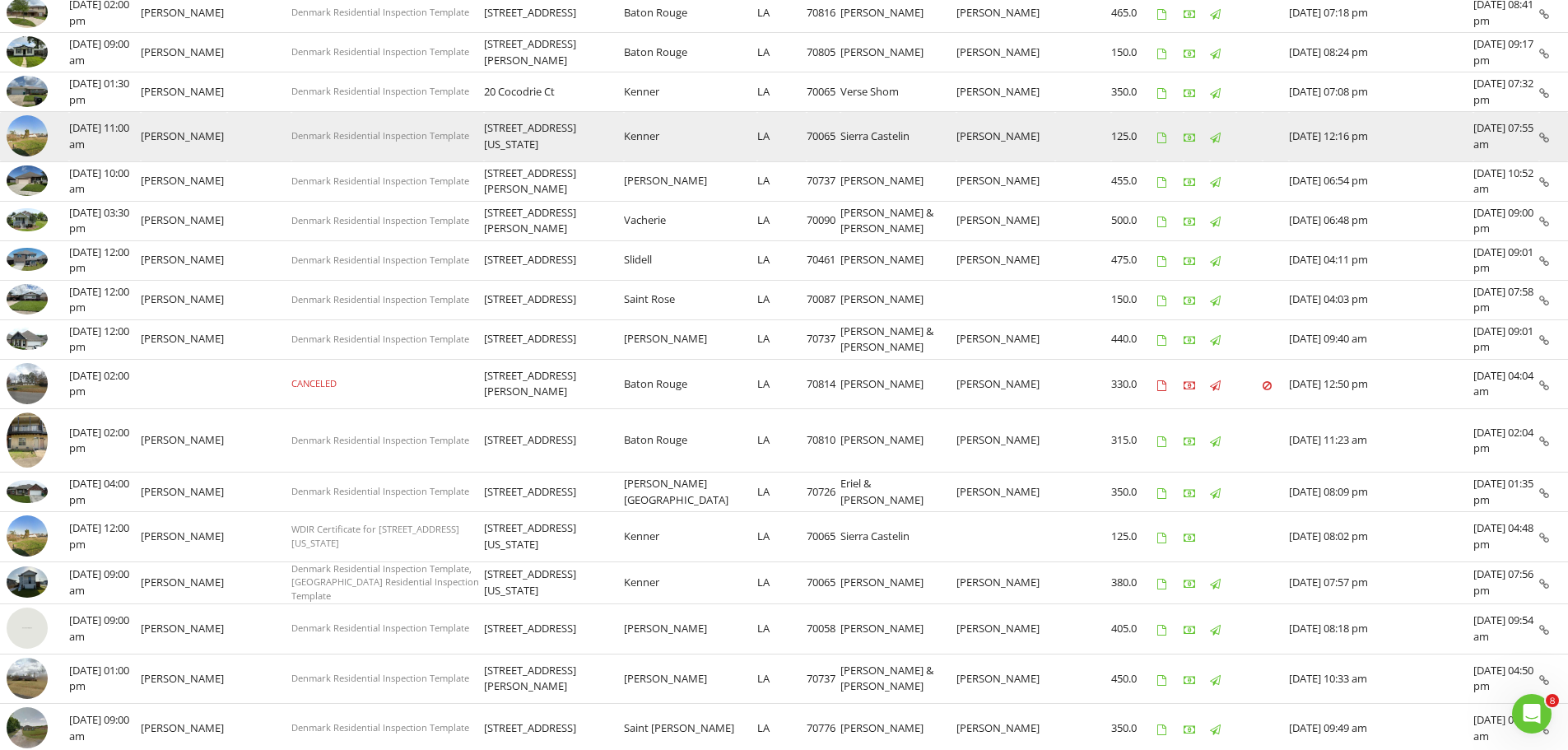 scroll, scrollTop: 724, scrollLeft: 0, axis: vertical 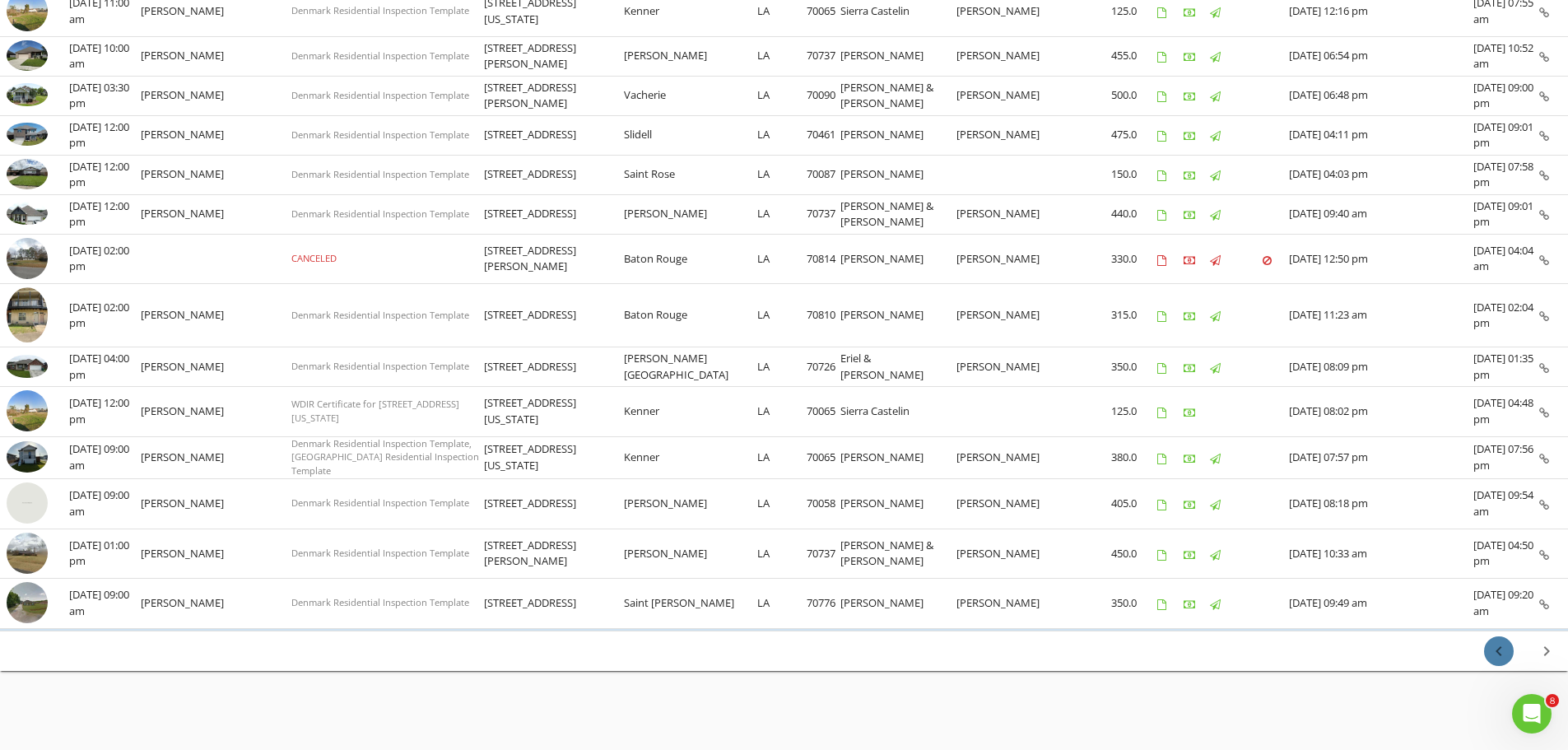 click on "chevron_left" at bounding box center [1499, 651] 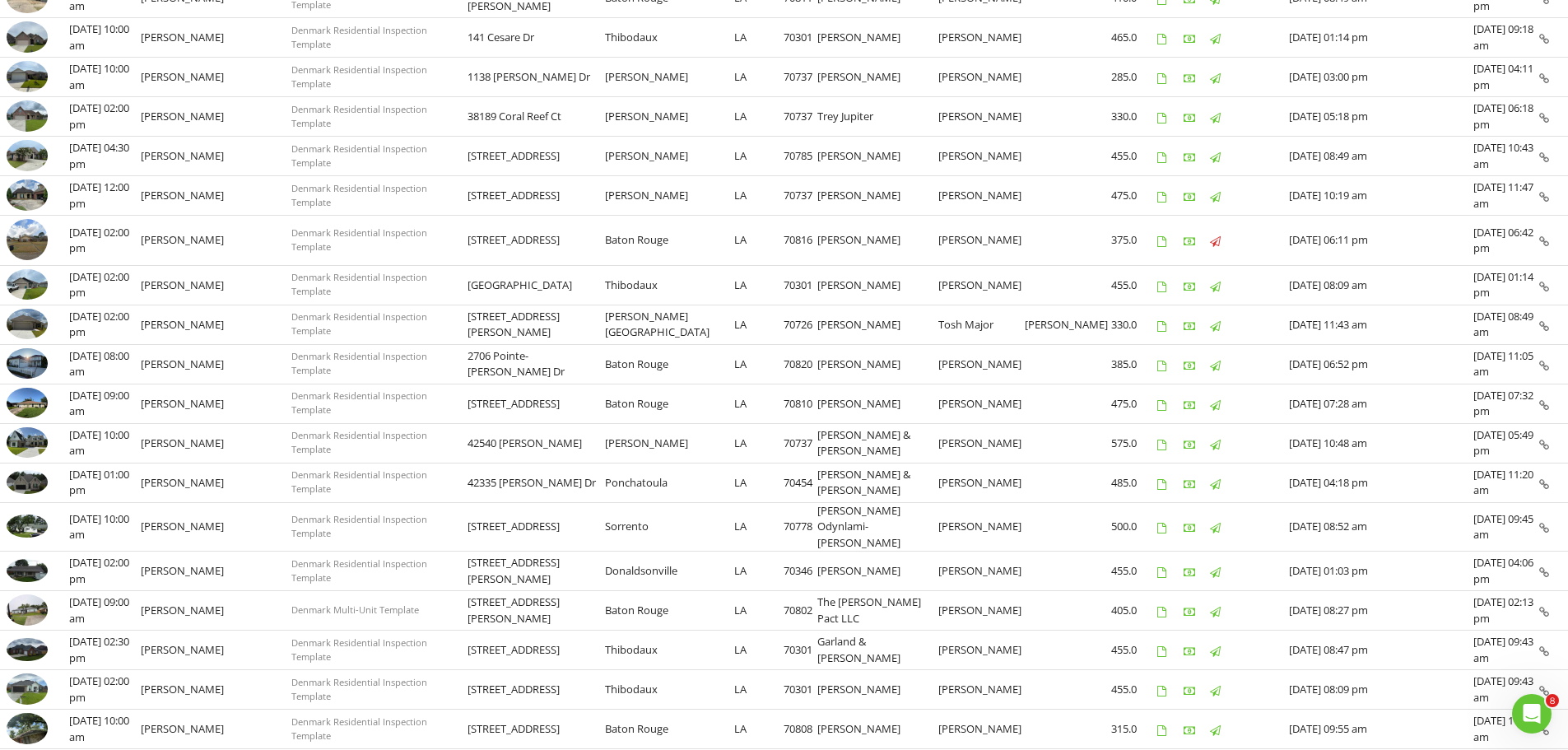 scroll, scrollTop: 645, scrollLeft: 0, axis: vertical 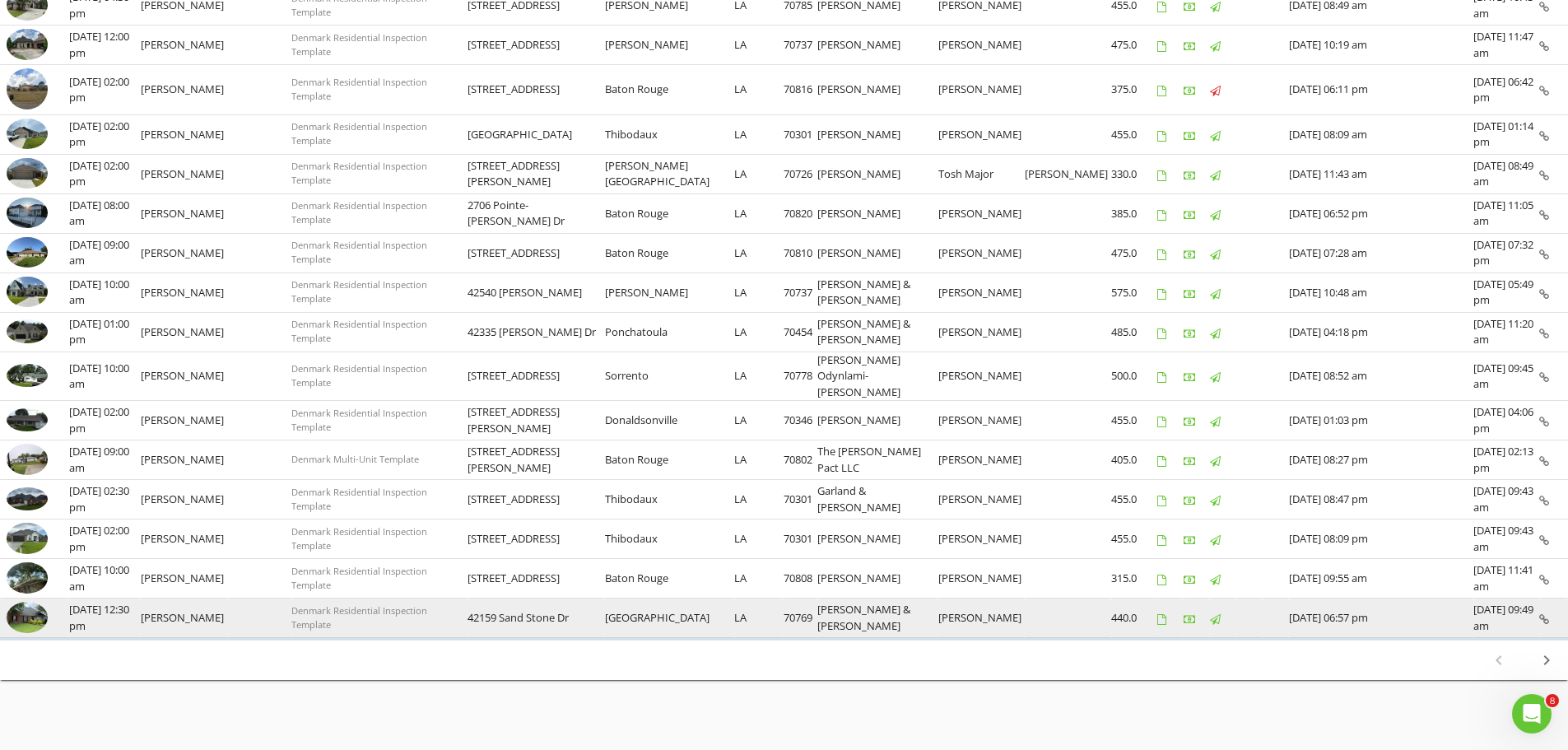 drag, startPoint x: 799, startPoint y: 603, endPoint x: 495, endPoint y: 612, distance: 304.1332 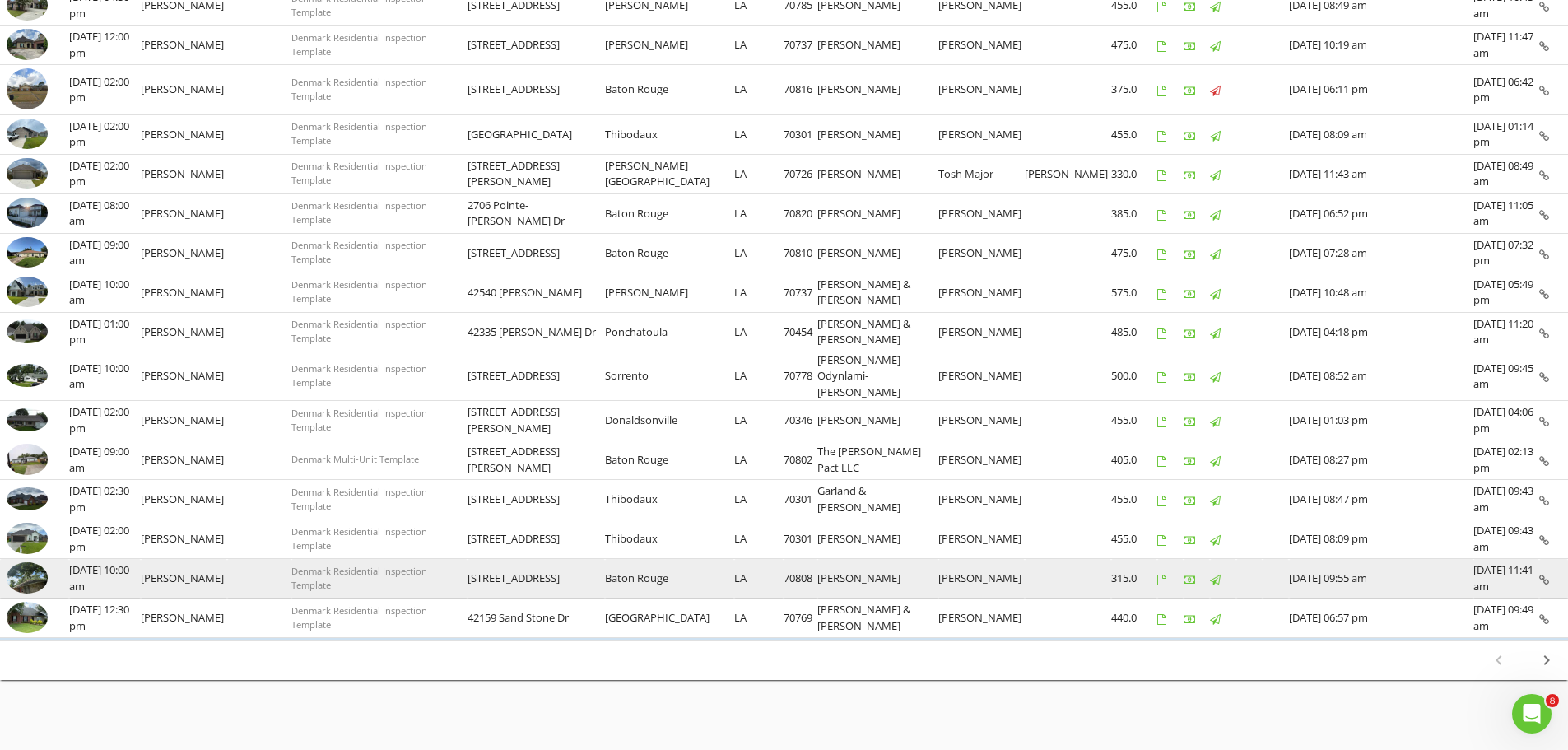 drag, startPoint x: 797, startPoint y: 566, endPoint x: 503, endPoint y: 565, distance: 294.0017 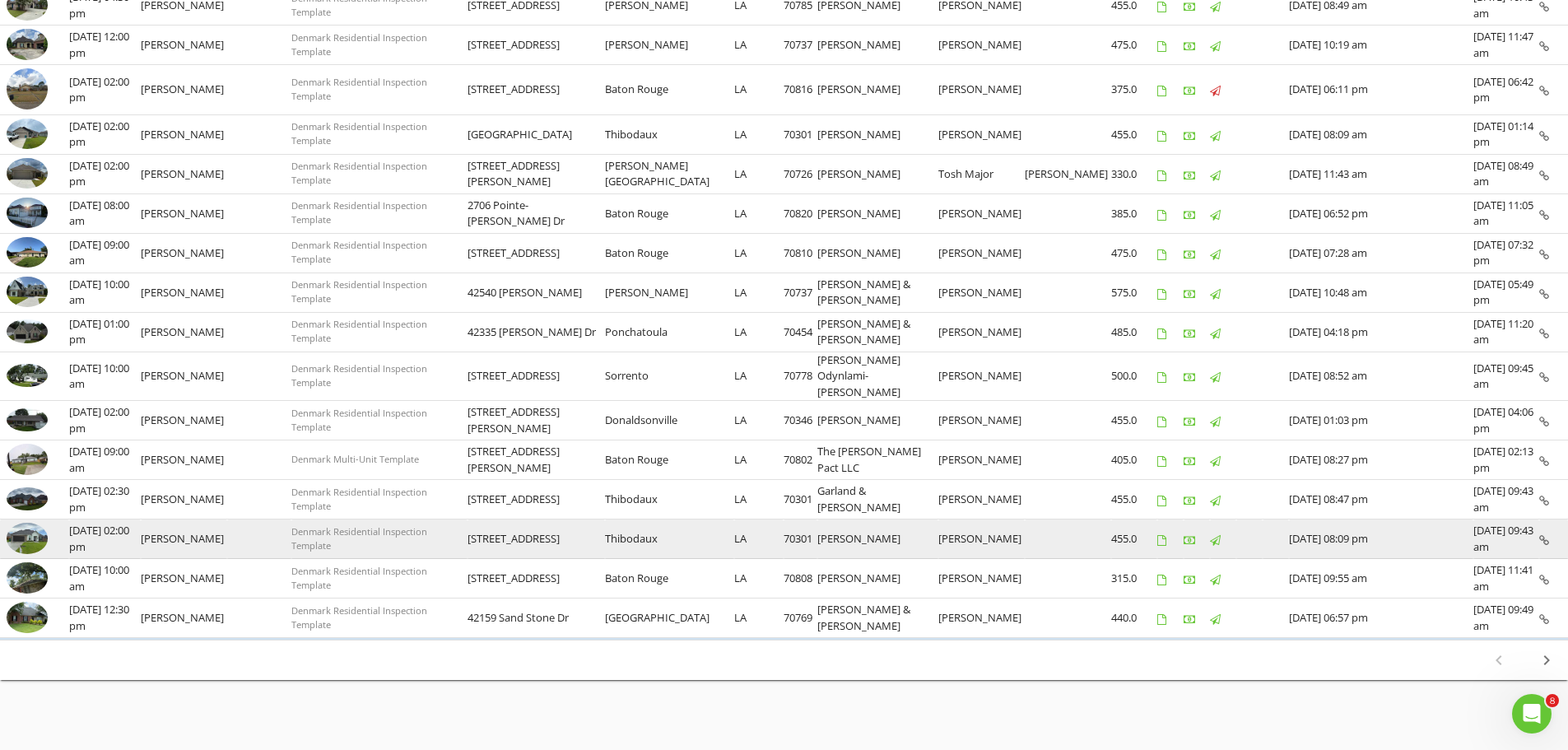 drag, startPoint x: 795, startPoint y: 524, endPoint x: 506, endPoint y: 527, distance: 289.01557 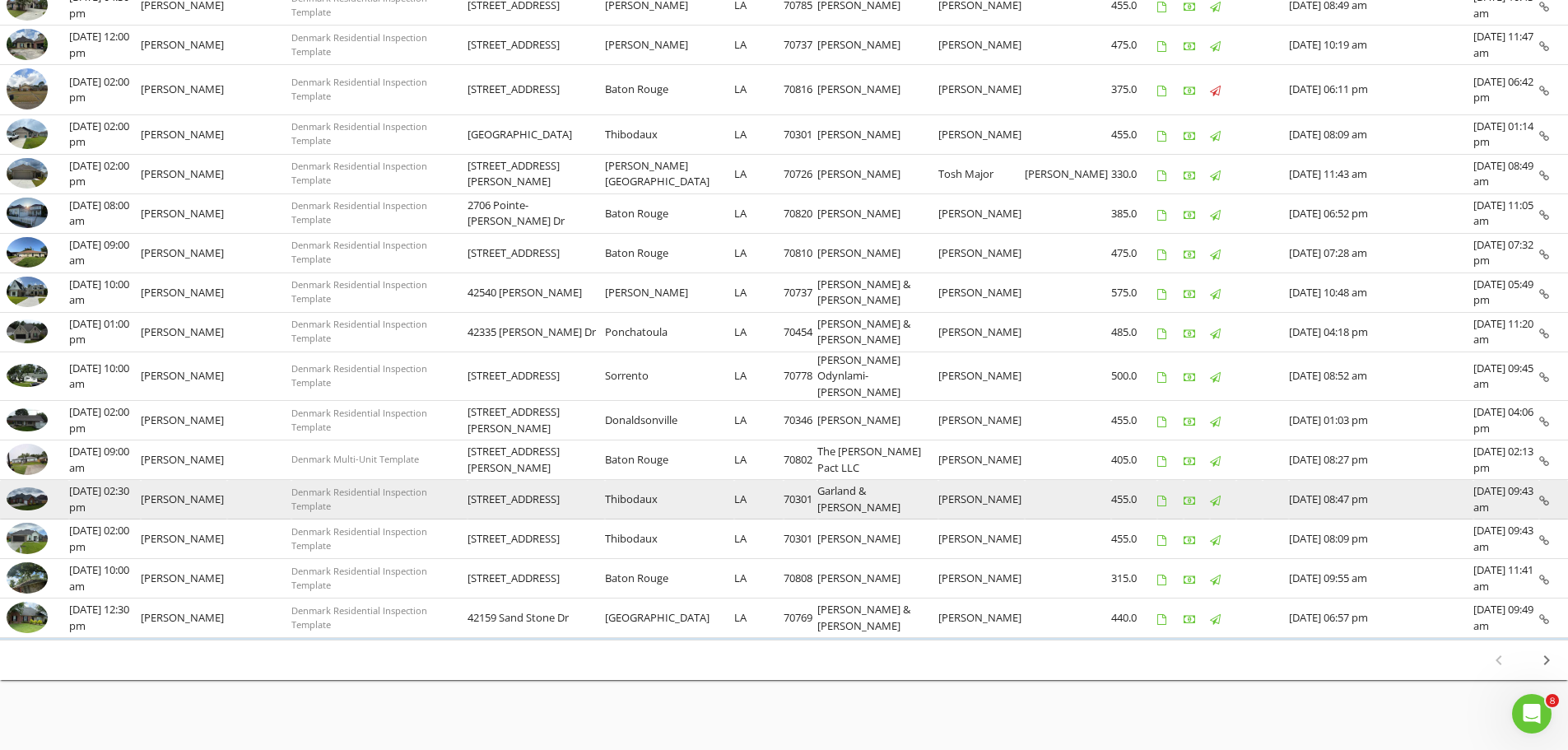 drag, startPoint x: 798, startPoint y: 487, endPoint x: 495, endPoint y: 491, distance: 303.0264 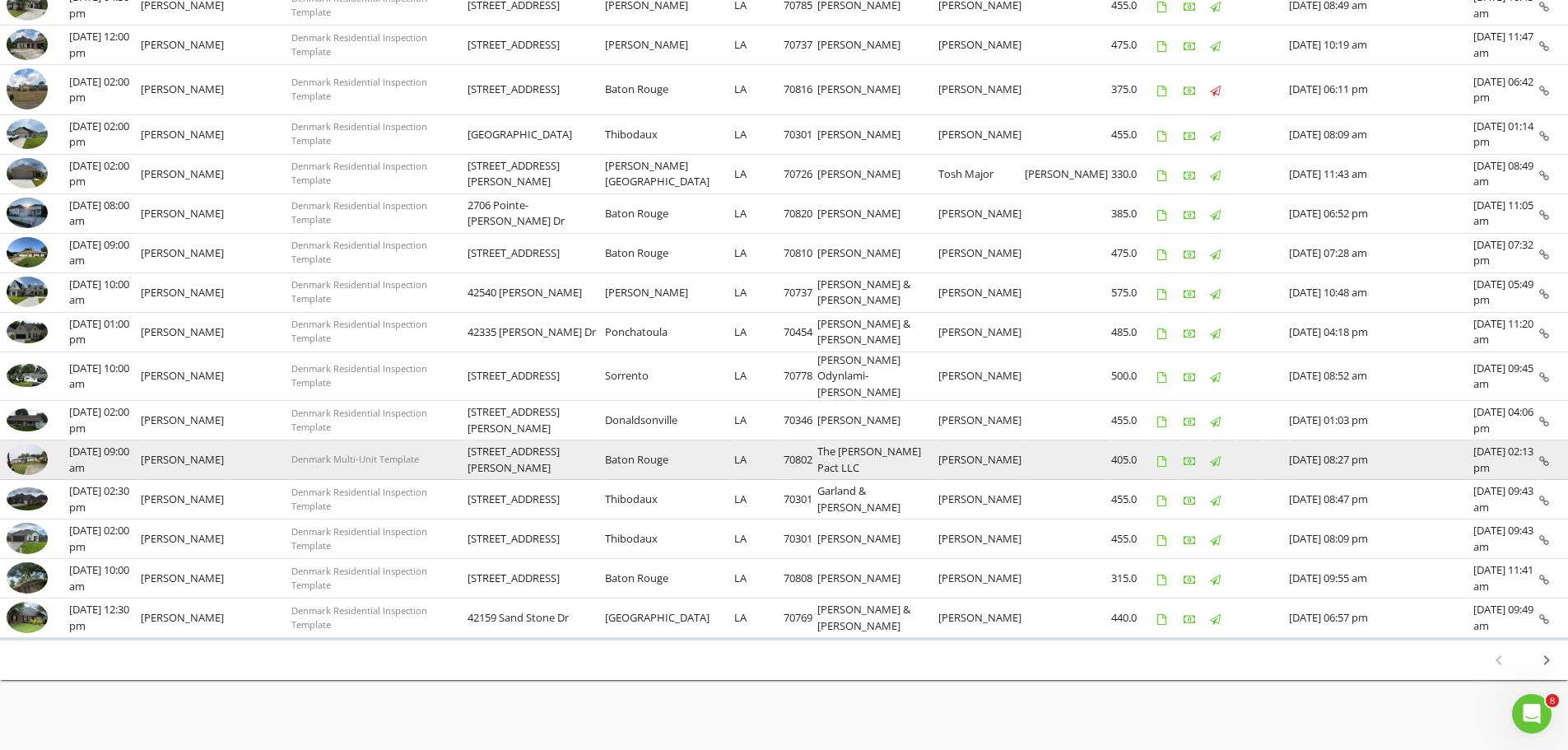 drag, startPoint x: 797, startPoint y: 448, endPoint x: 505, endPoint y: 449, distance: 292.0017 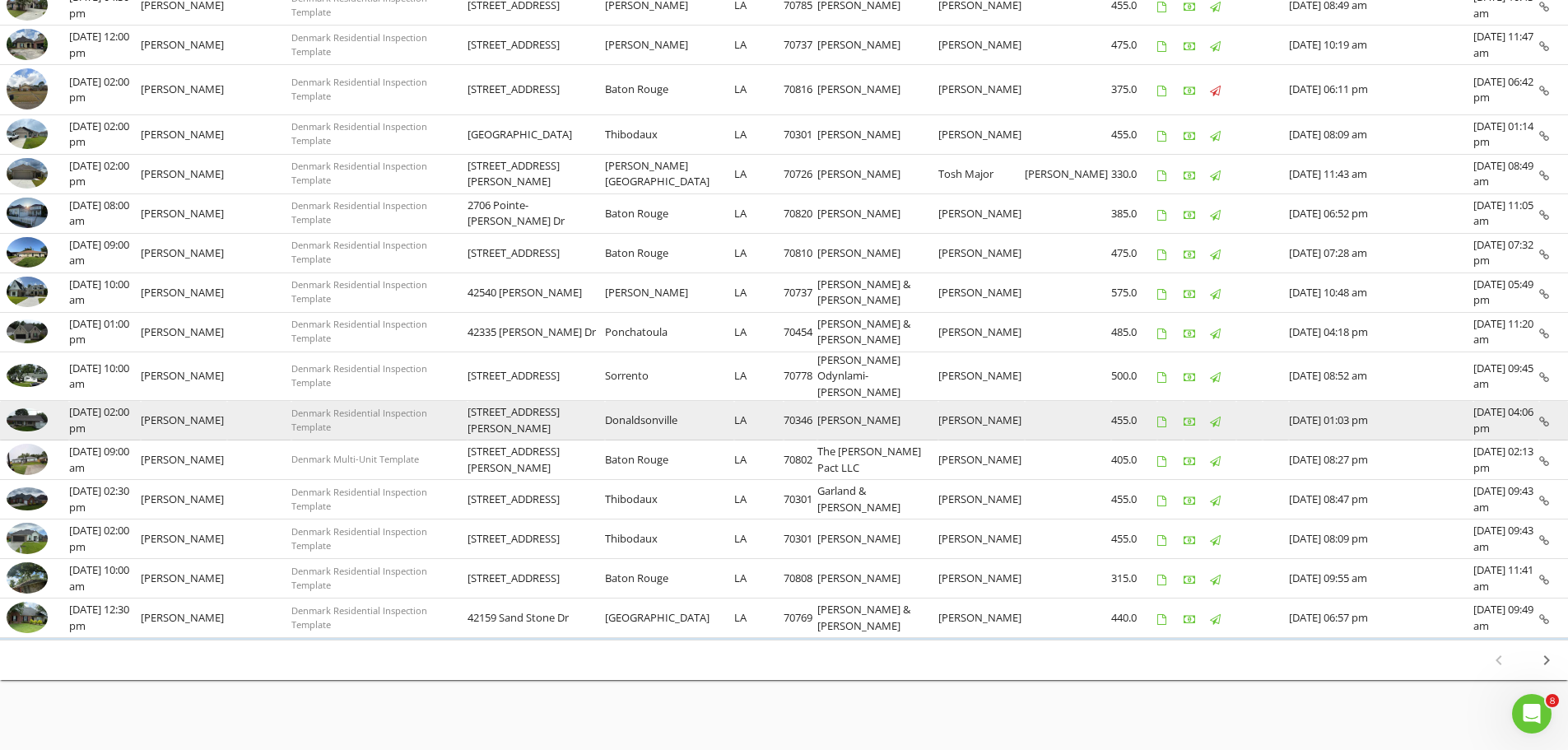 drag, startPoint x: 798, startPoint y: 408, endPoint x: 511, endPoint y: 401, distance: 287.08535 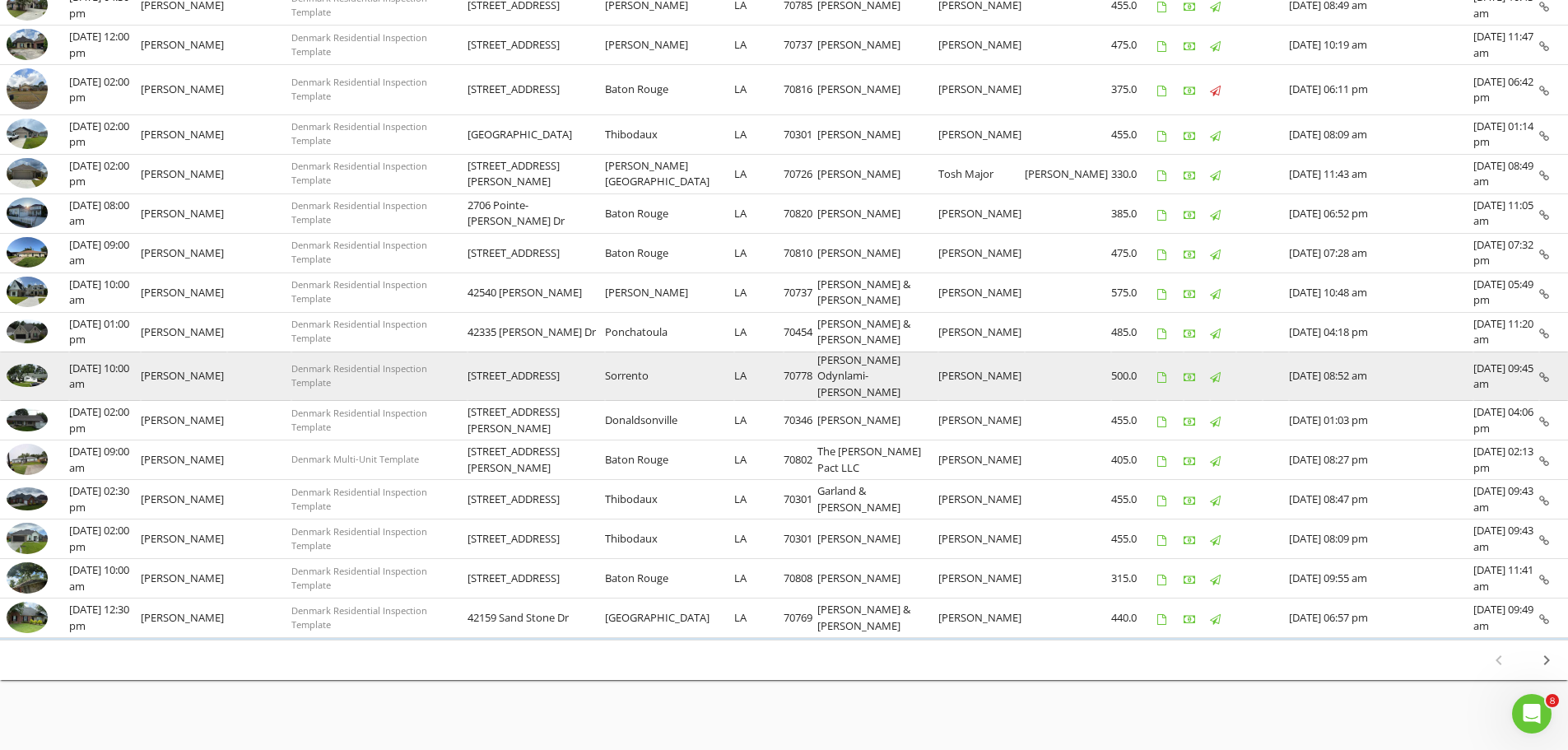 drag, startPoint x: 798, startPoint y: 369, endPoint x: 500, endPoint y: 363, distance: 298.0604 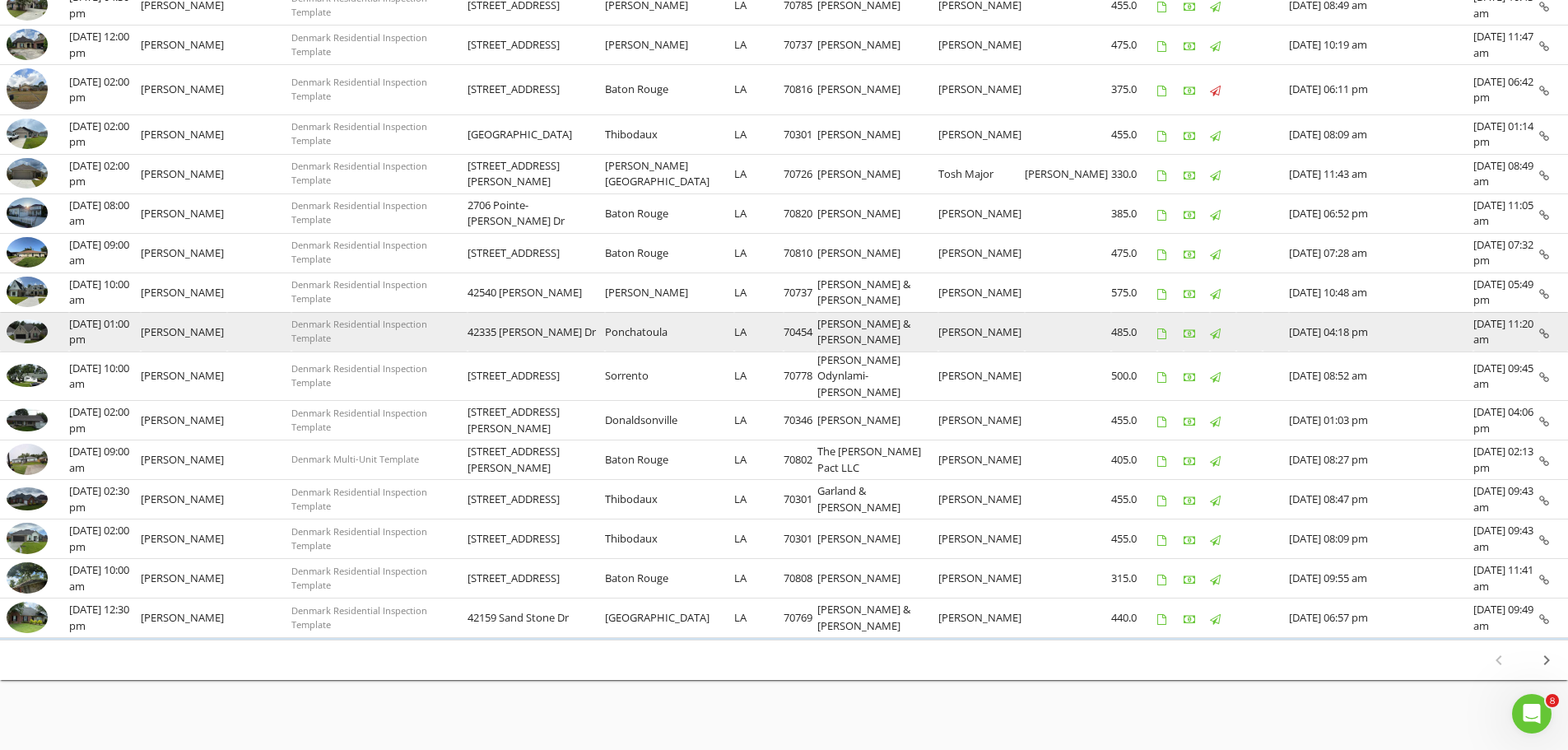 drag, startPoint x: 799, startPoint y: 333, endPoint x: 506, endPoint y: 333, distance: 293 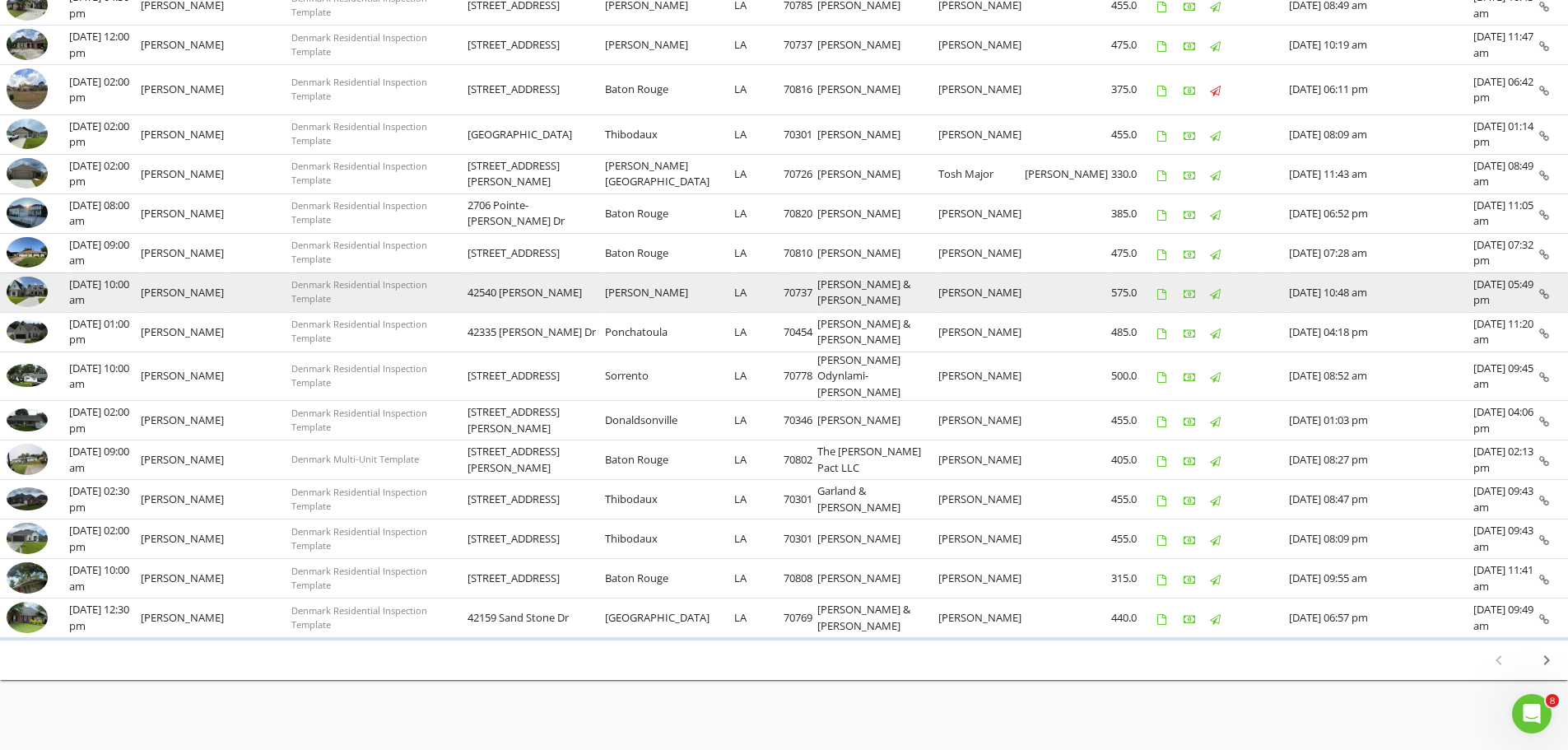 drag, startPoint x: 796, startPoint y: 289, endPoint x: 502, endPoint y: 293, distance: 294.027 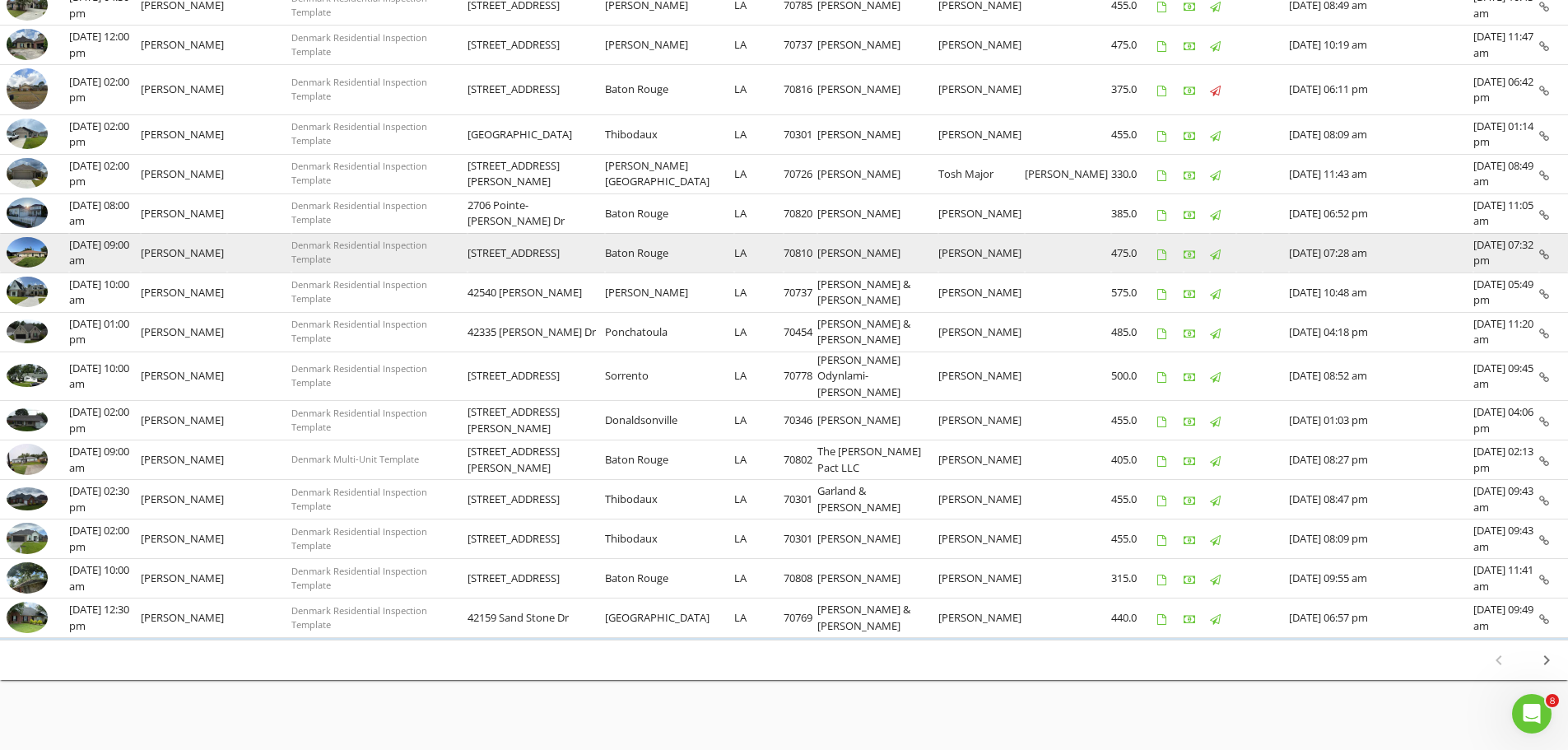 drag, startPoint x: 798, startPoint y: 248, endPoint x: 502, endPoint y: 261, distance: 296.28534 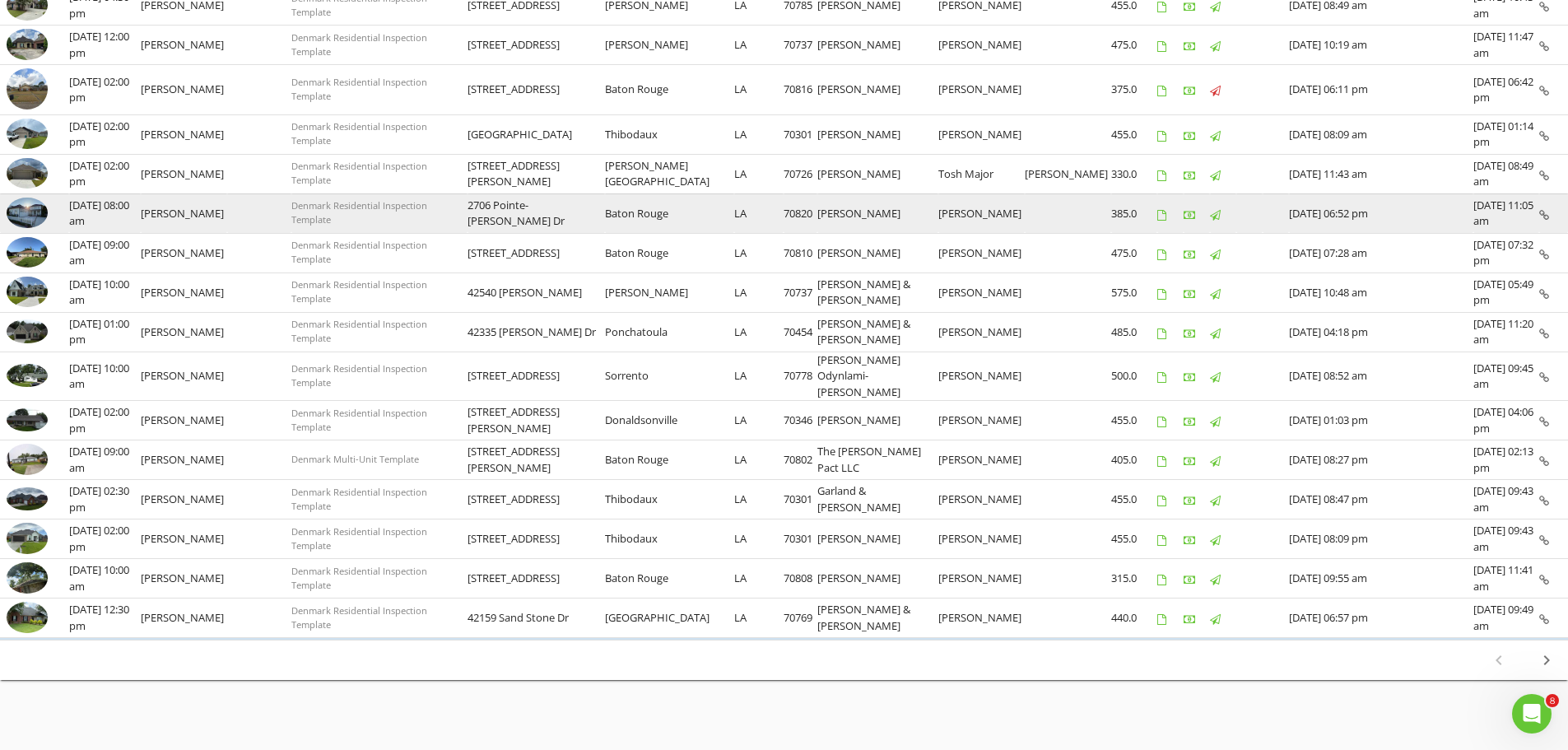 drag, startPoint x: 798, startPoint y: 209, endPoint x: 499, endPoint y: 212, distance: 299.015 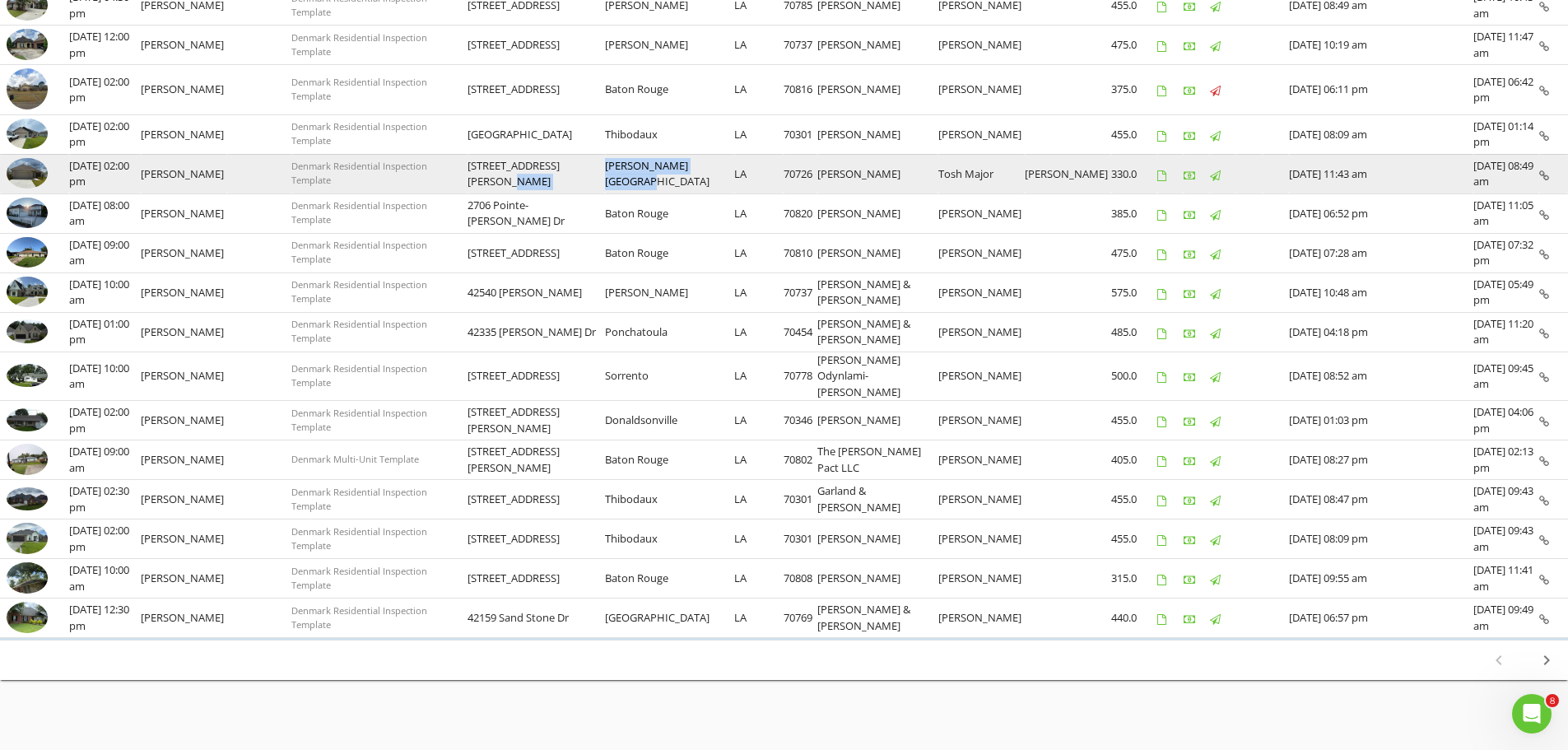 drag, startPoint x: 683, startPoint y: 167, endPoint x: 557, endPoint y: 184, distance: 127.14165 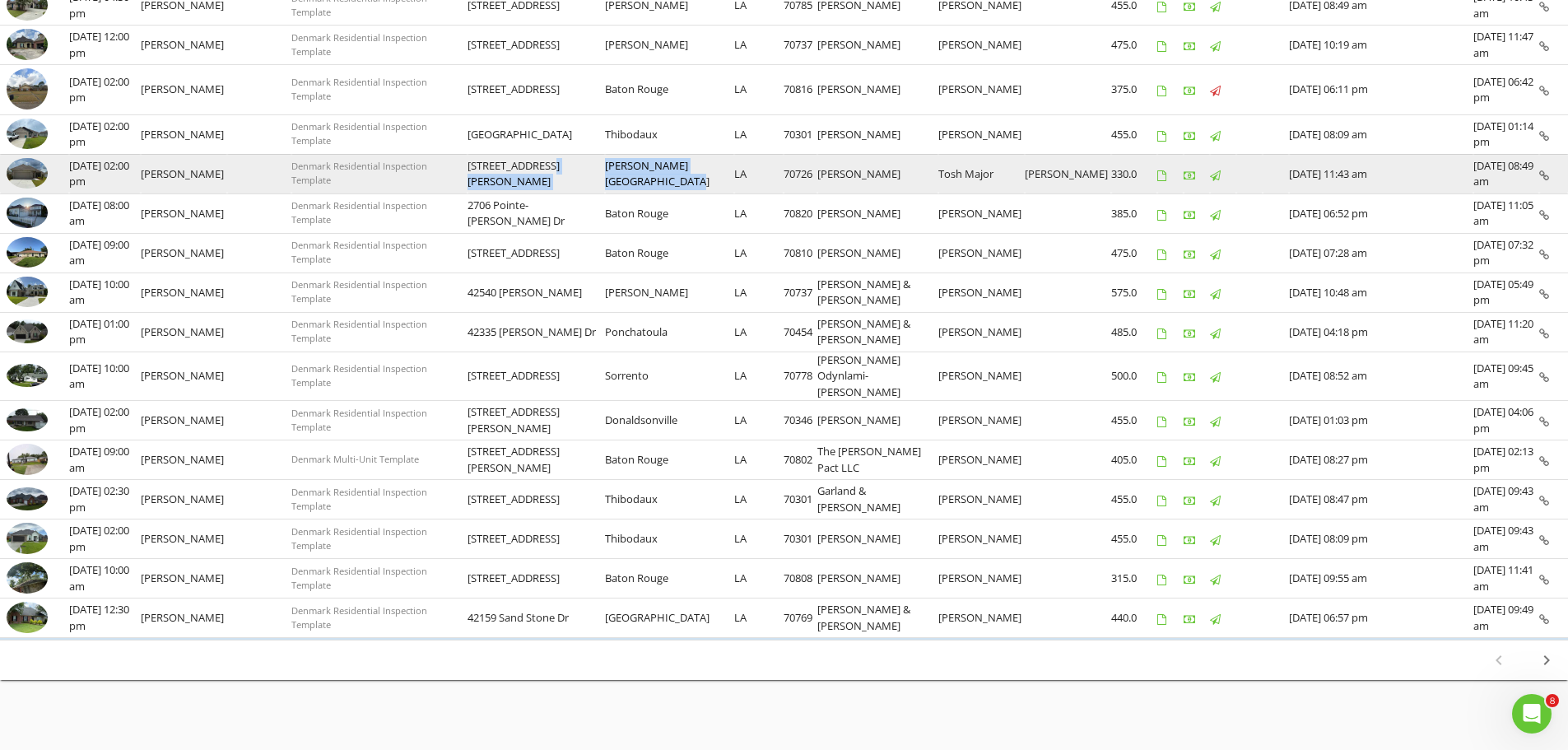 drag, startPoint x: 675, startPoint y: 180, endPoint x: 506, endPoint y: 180, distance: 169 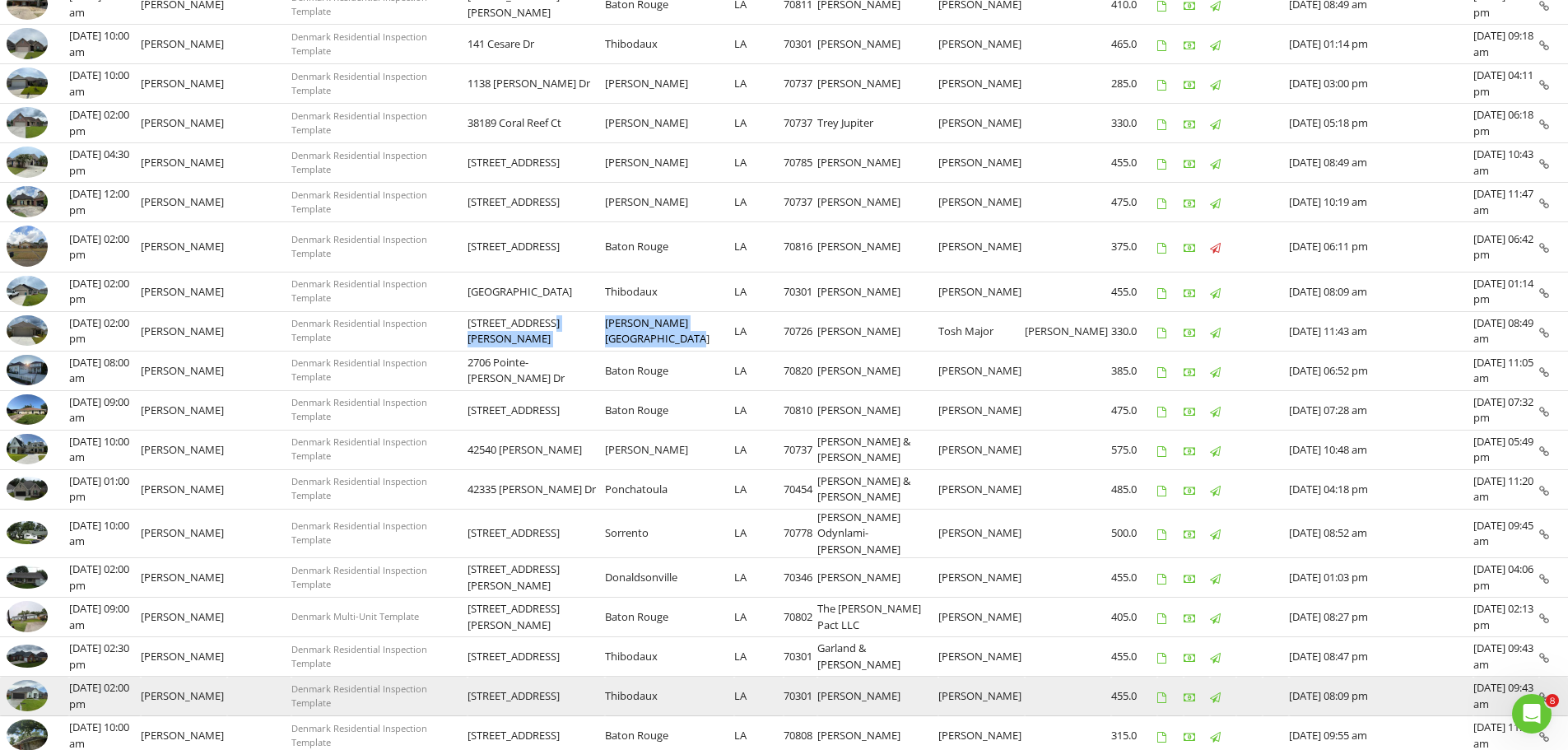 scroll, scrollTop: 480, scrollLeft: 0, axis: vertical 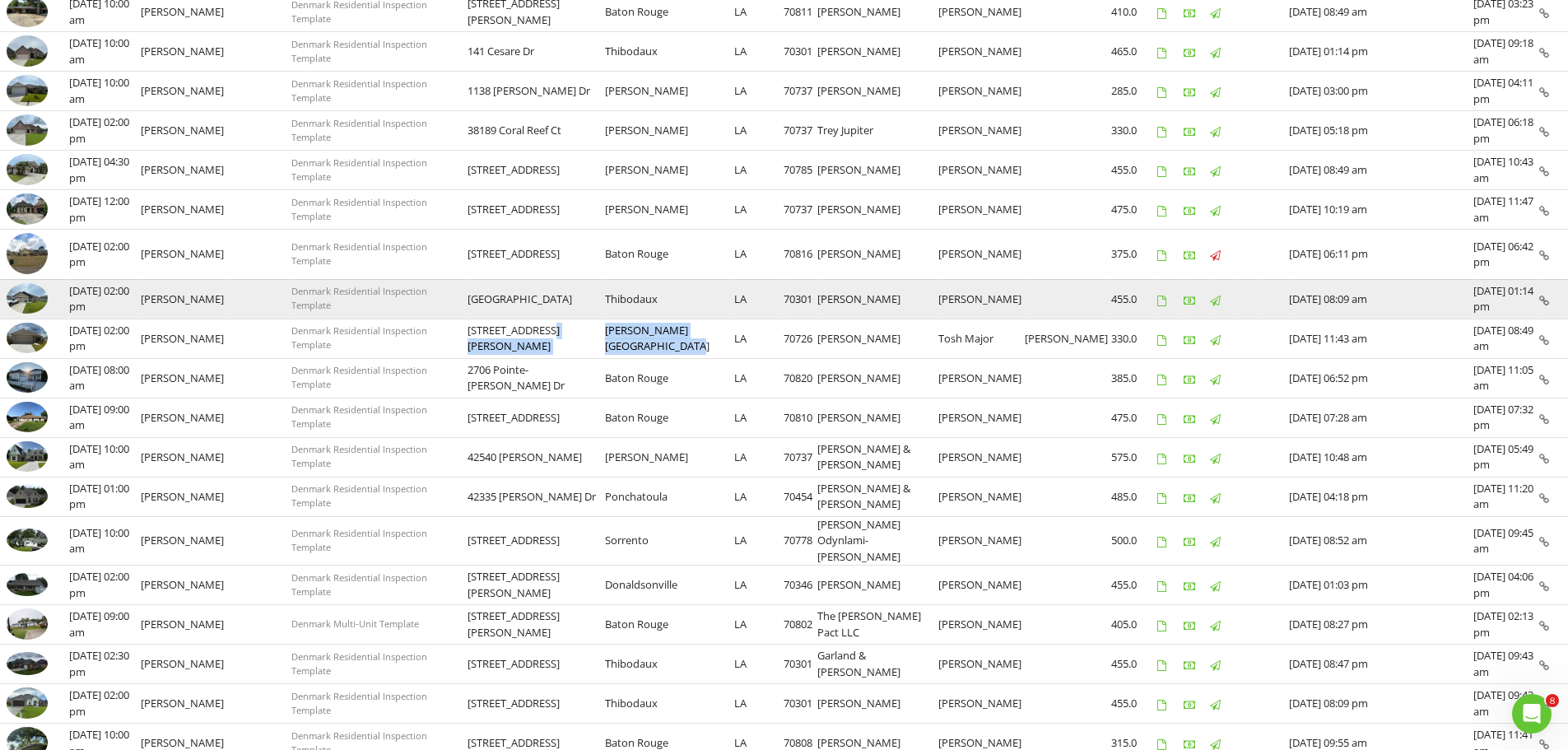 drag, startPoint x: 796, startPoint y: 296, endPoint x: 509, endPoint y: 302, distance: 287.06271 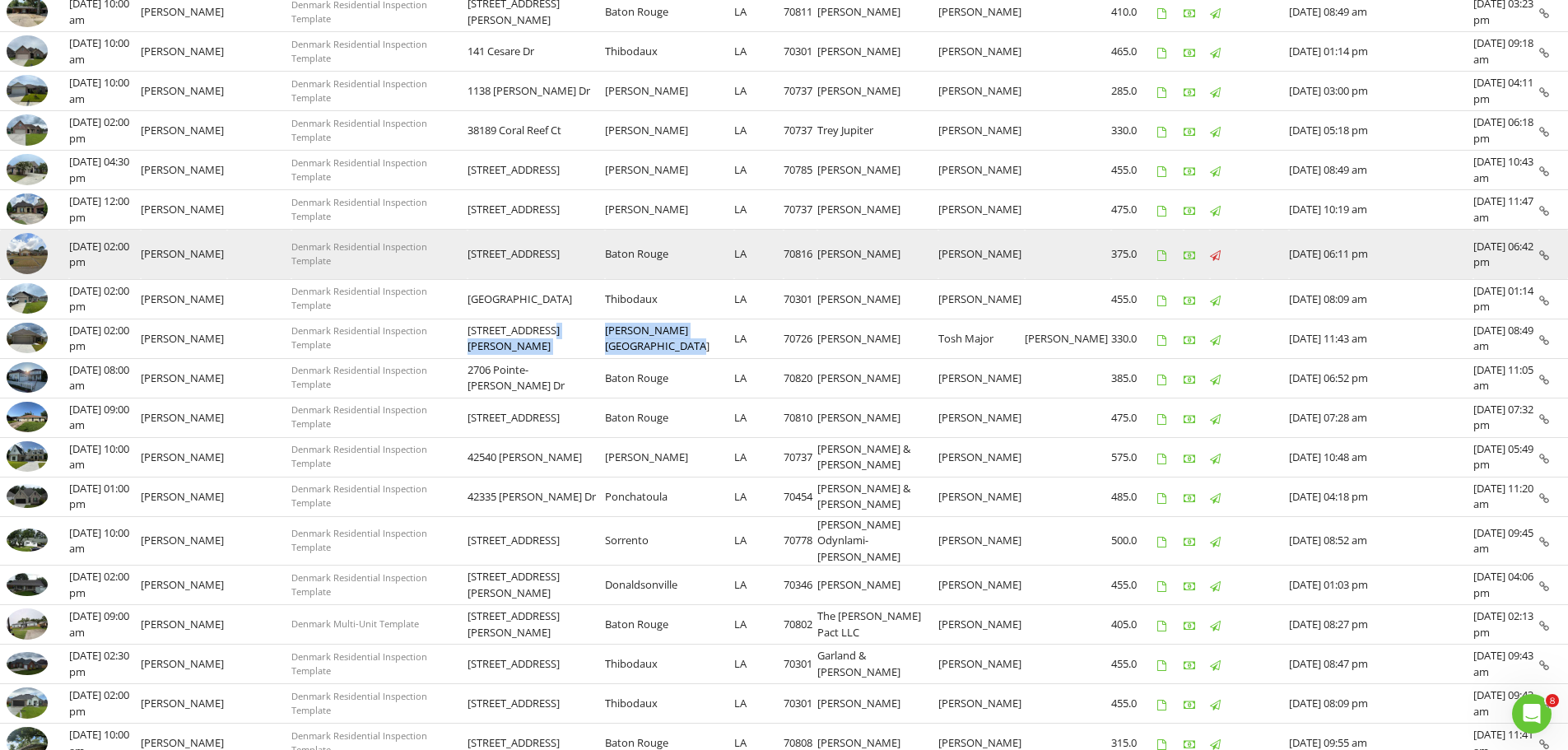 drag, startPoint x: 798, startPoint y: 250, endPoint x: 496, endPoint y: 245, distance: 302.04139 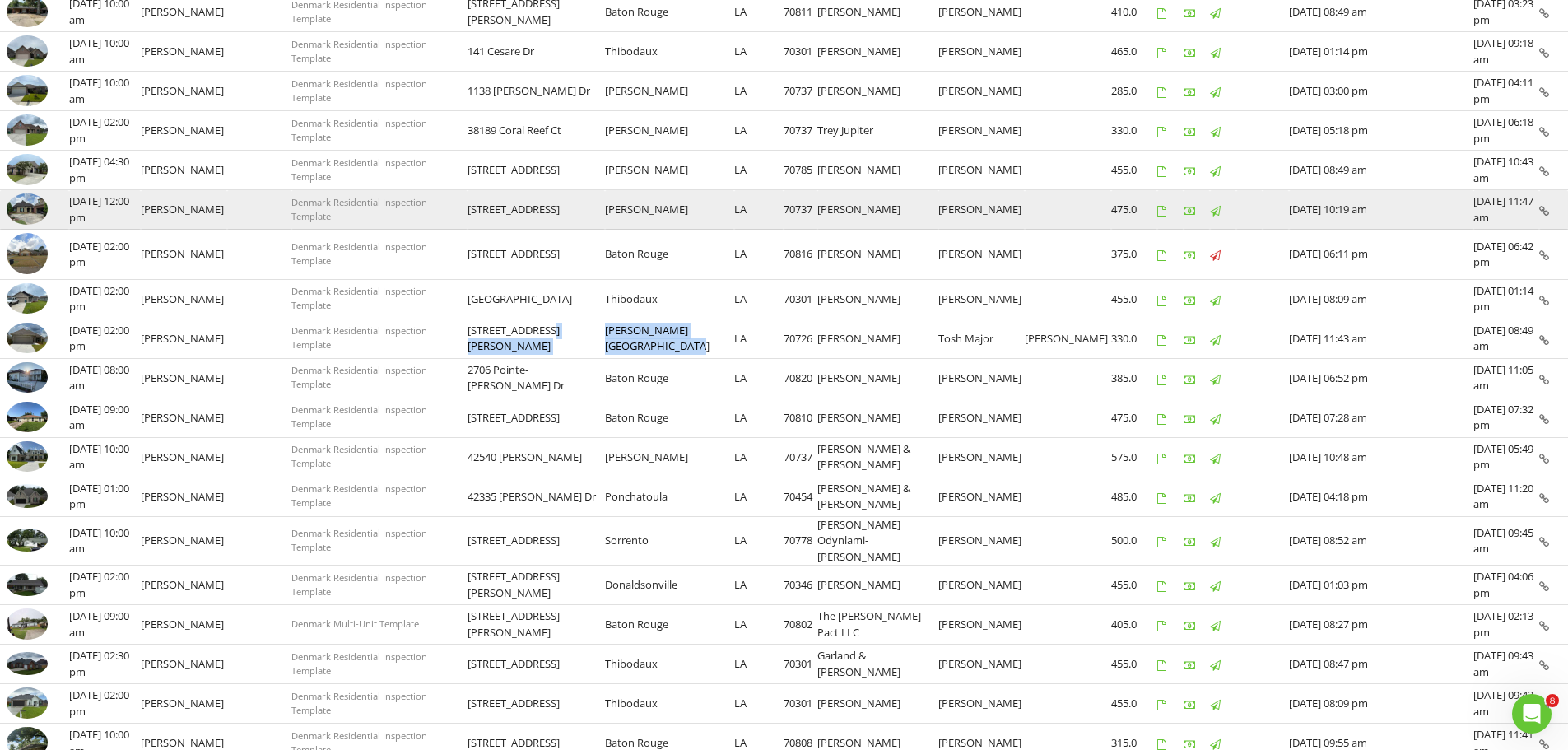 drag, startPoint x: 798, startPoint y: 207, endPoint x: 505, endPoint y: 208, distance: 293.00171 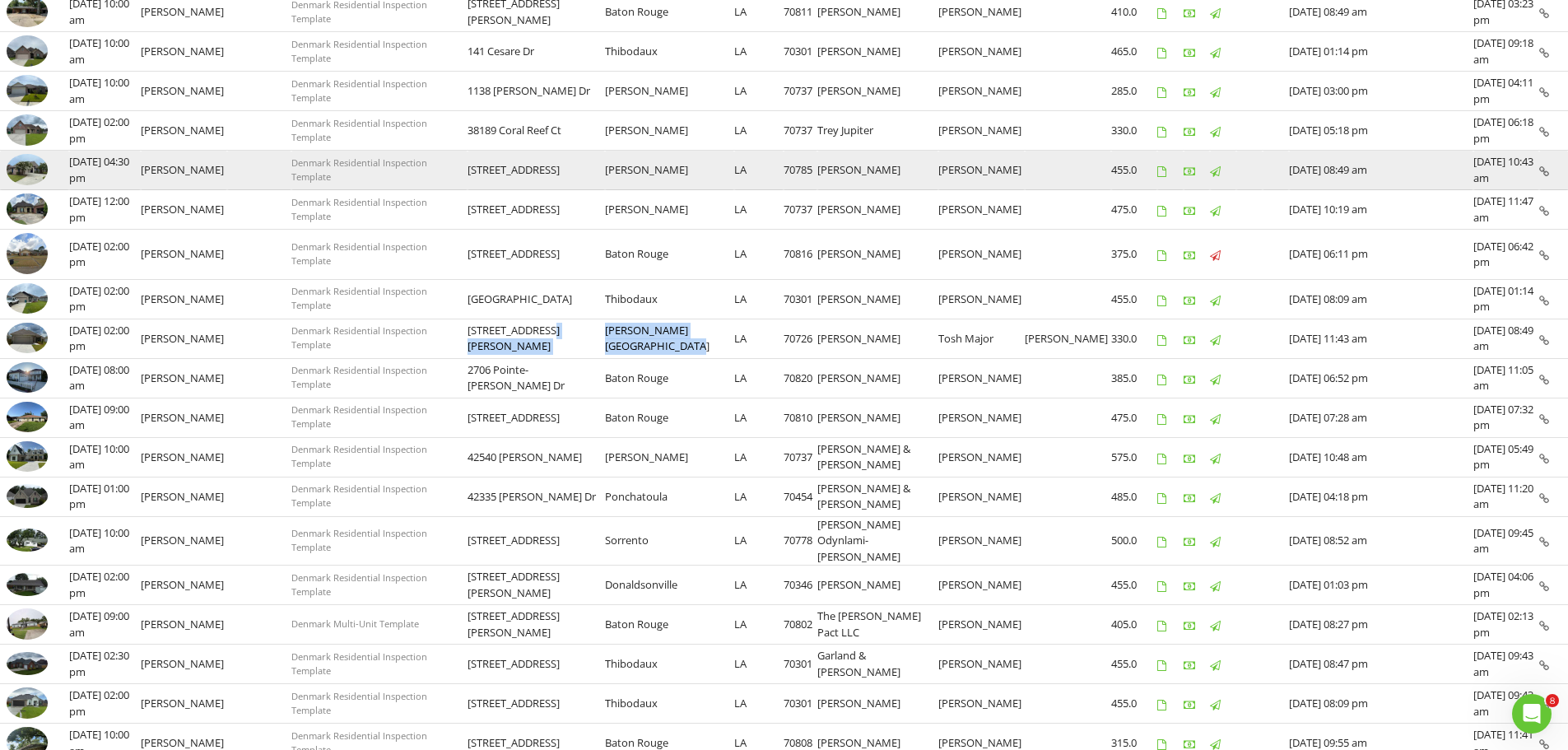 drag, startPoint x: 797, startPoint y: 165, endPoint x: 505, endPoint y: 165, distance: 292 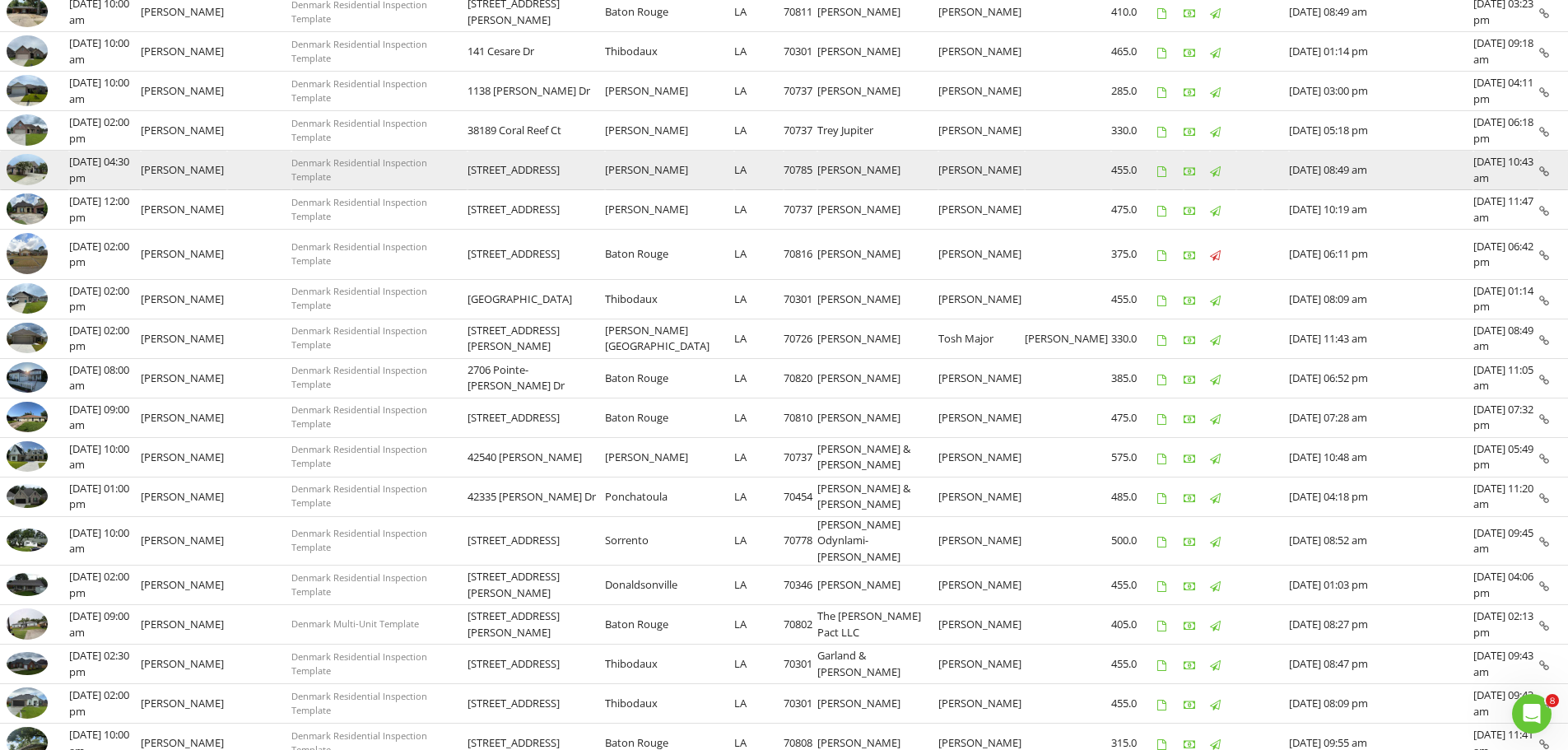click on "[PERSON_NAME]" at bounding box center [877, 170] 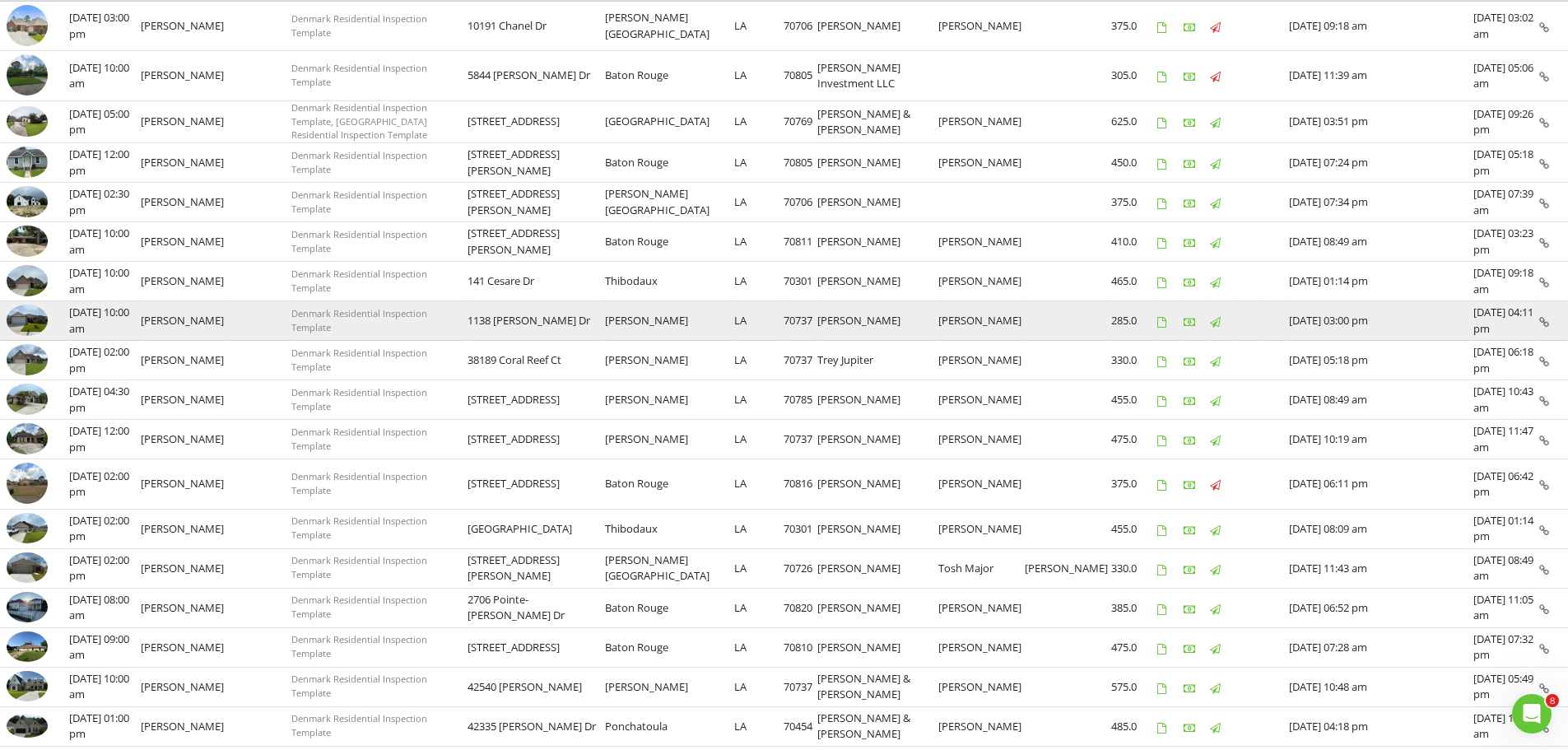 scroll, scrollTop: 151, scrollLeft: 0, axis: vertical 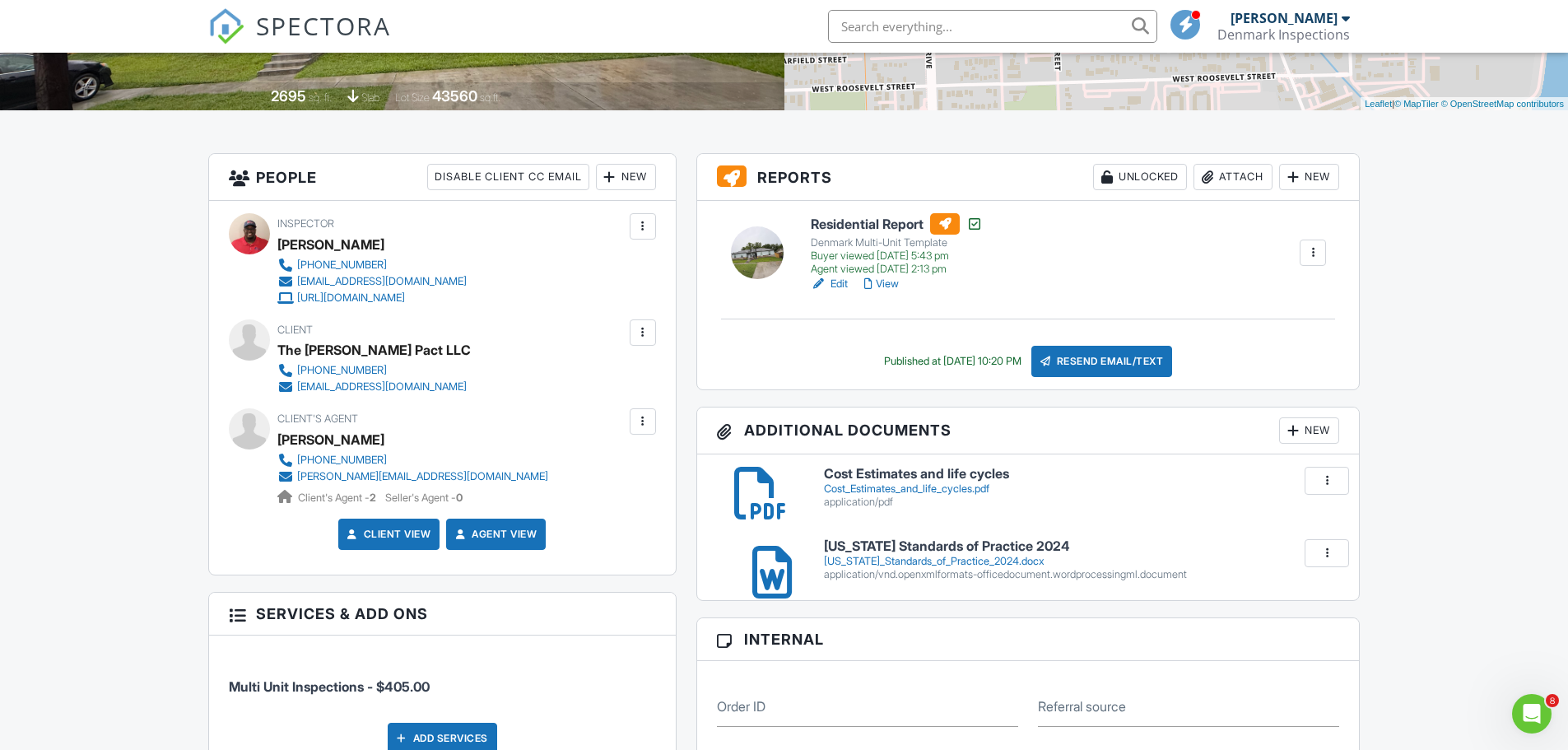 click on "View" at bounding box center (882, 284) 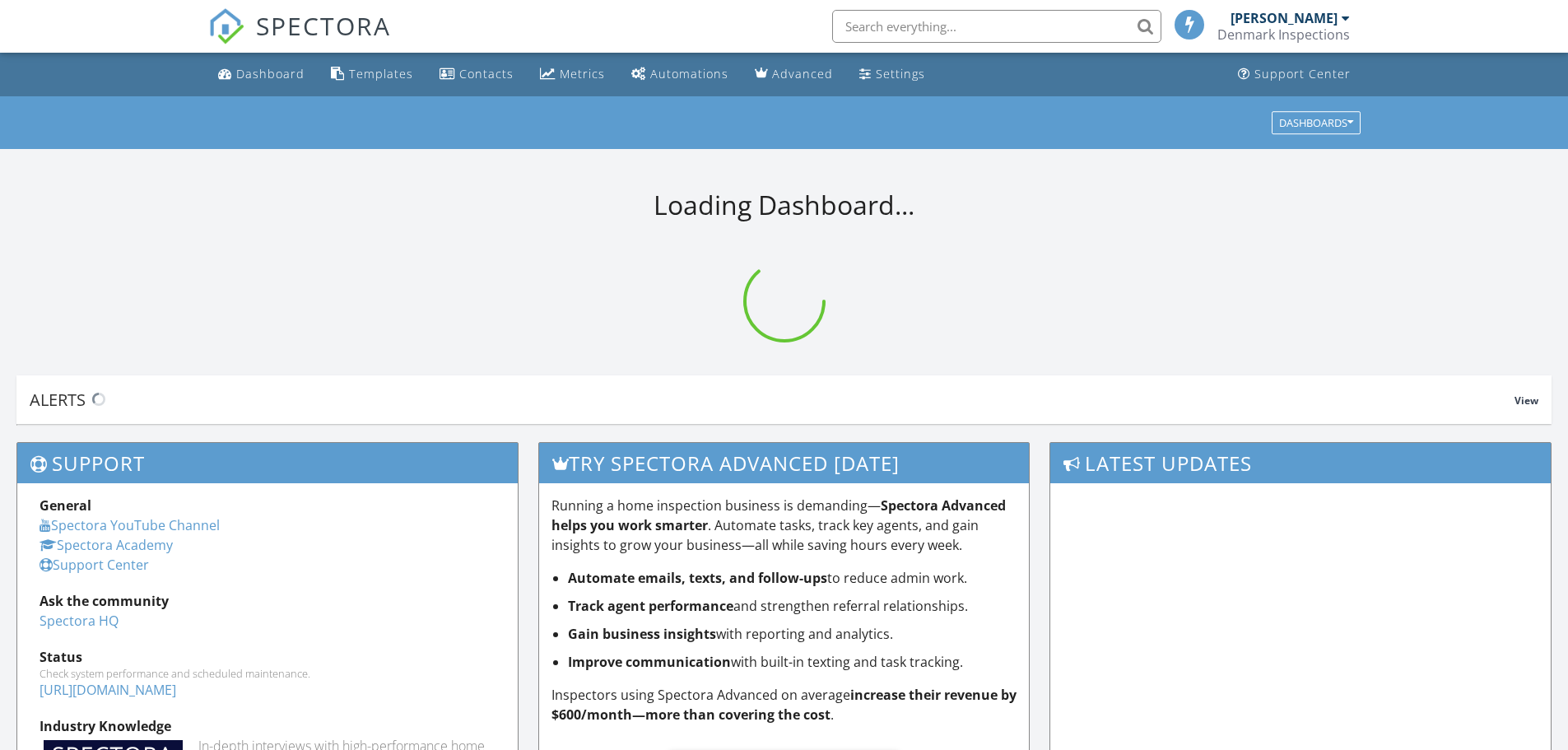 scroll, scrollTop: 0, scrollLeft: 0, axis: both 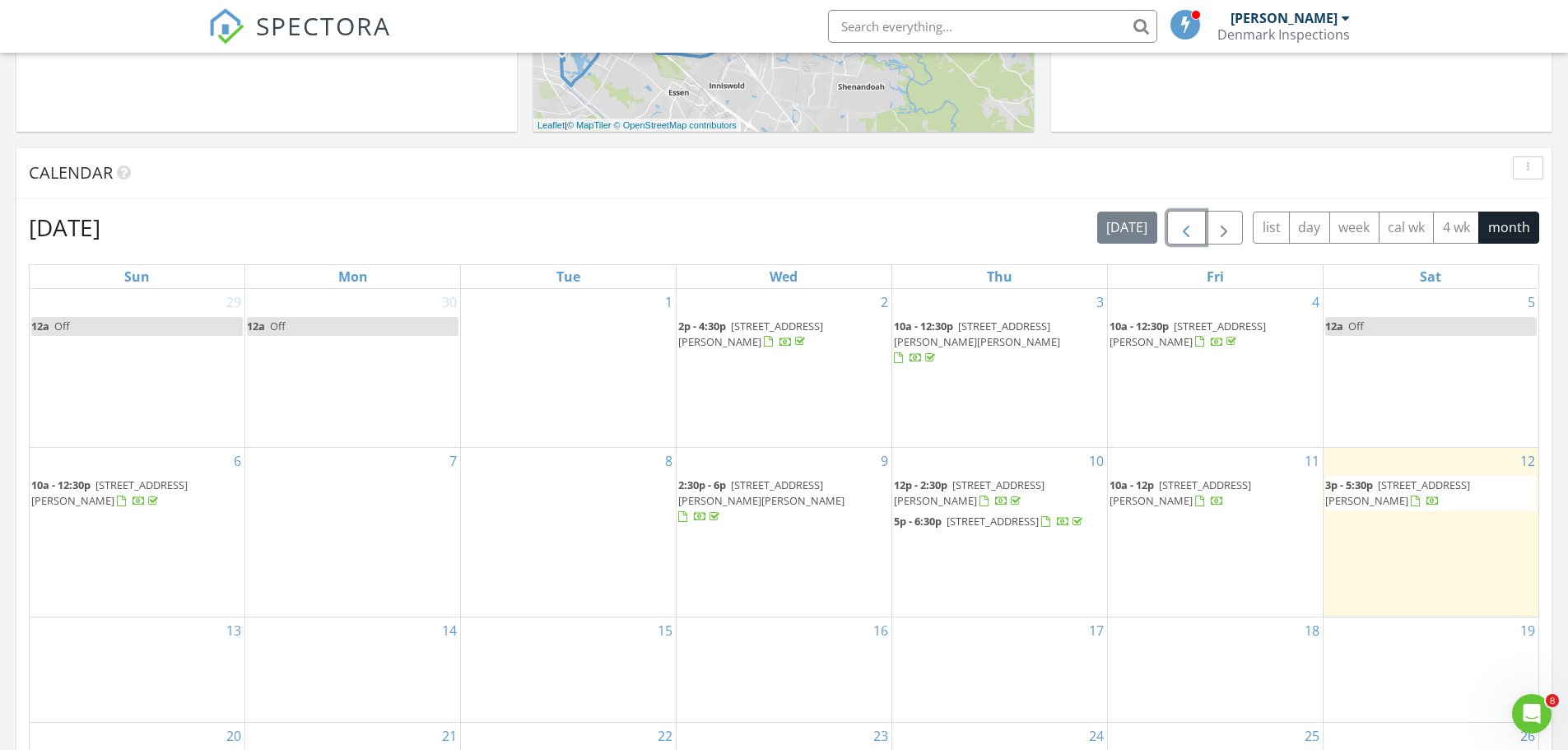 click at bounding box center (1186, 227) 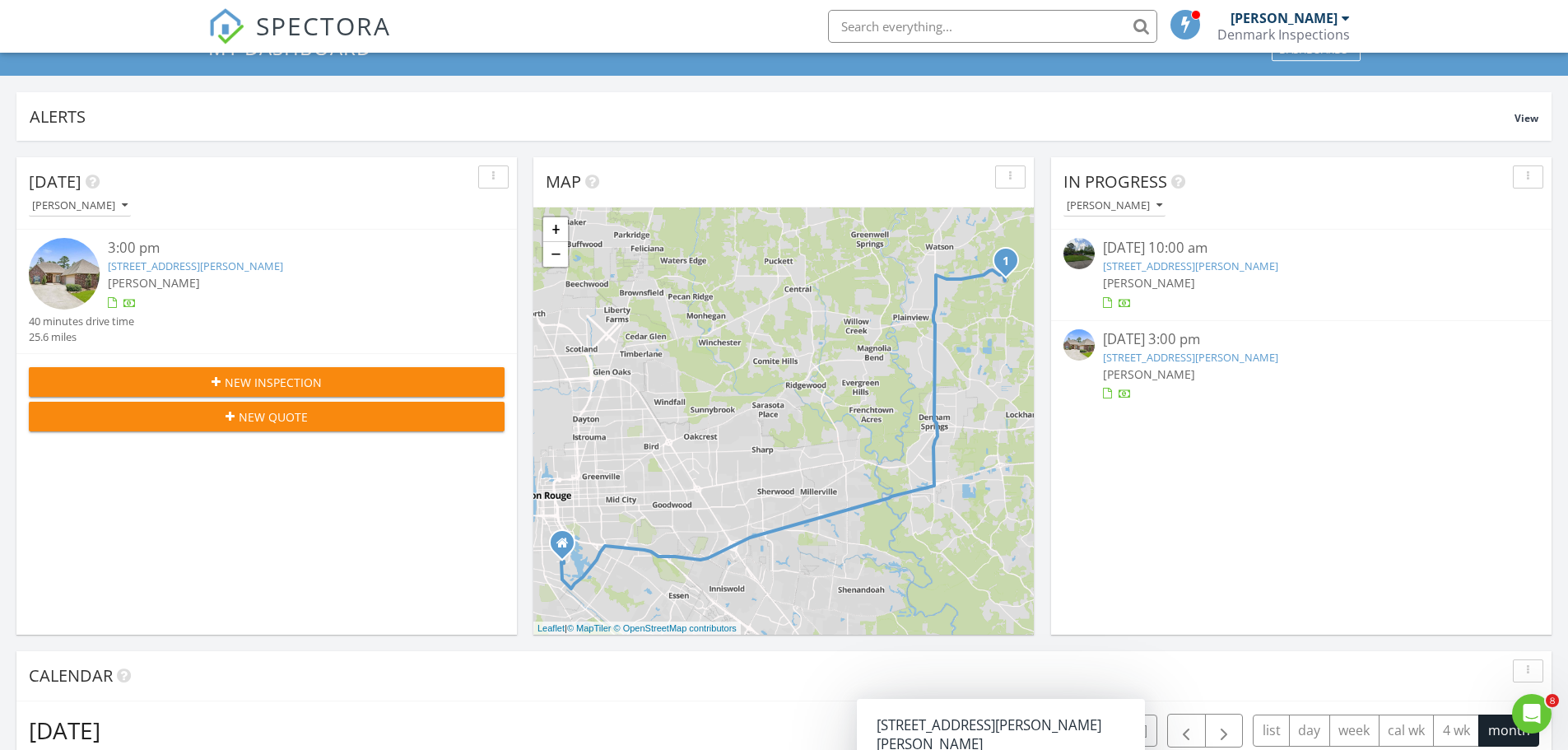 scroll, scrollTop: 0, scrollLeft: 0, axis: both 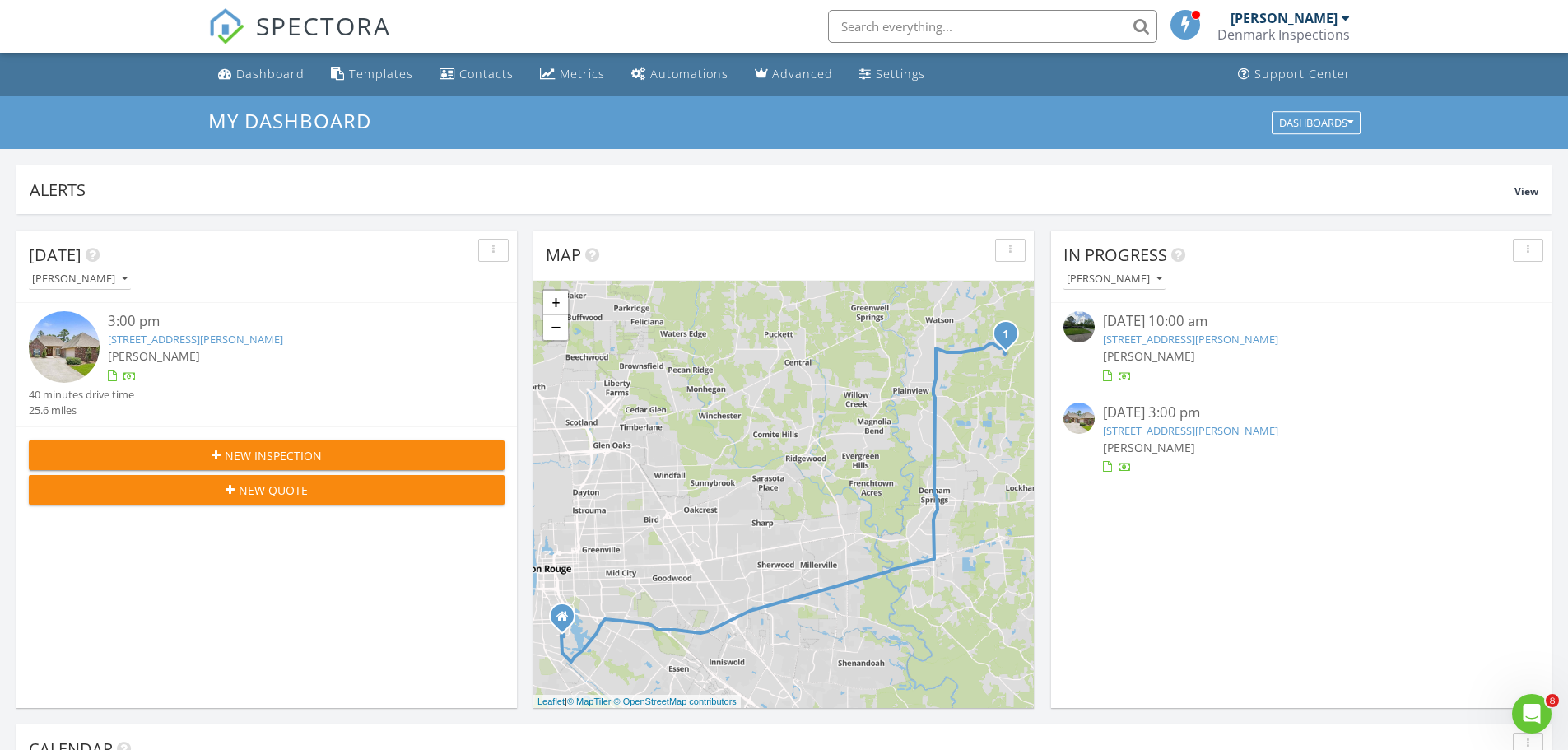 click on "10191 Chanel Dr, Denham Springs, LA 70706" at bounding box center [195, 339] 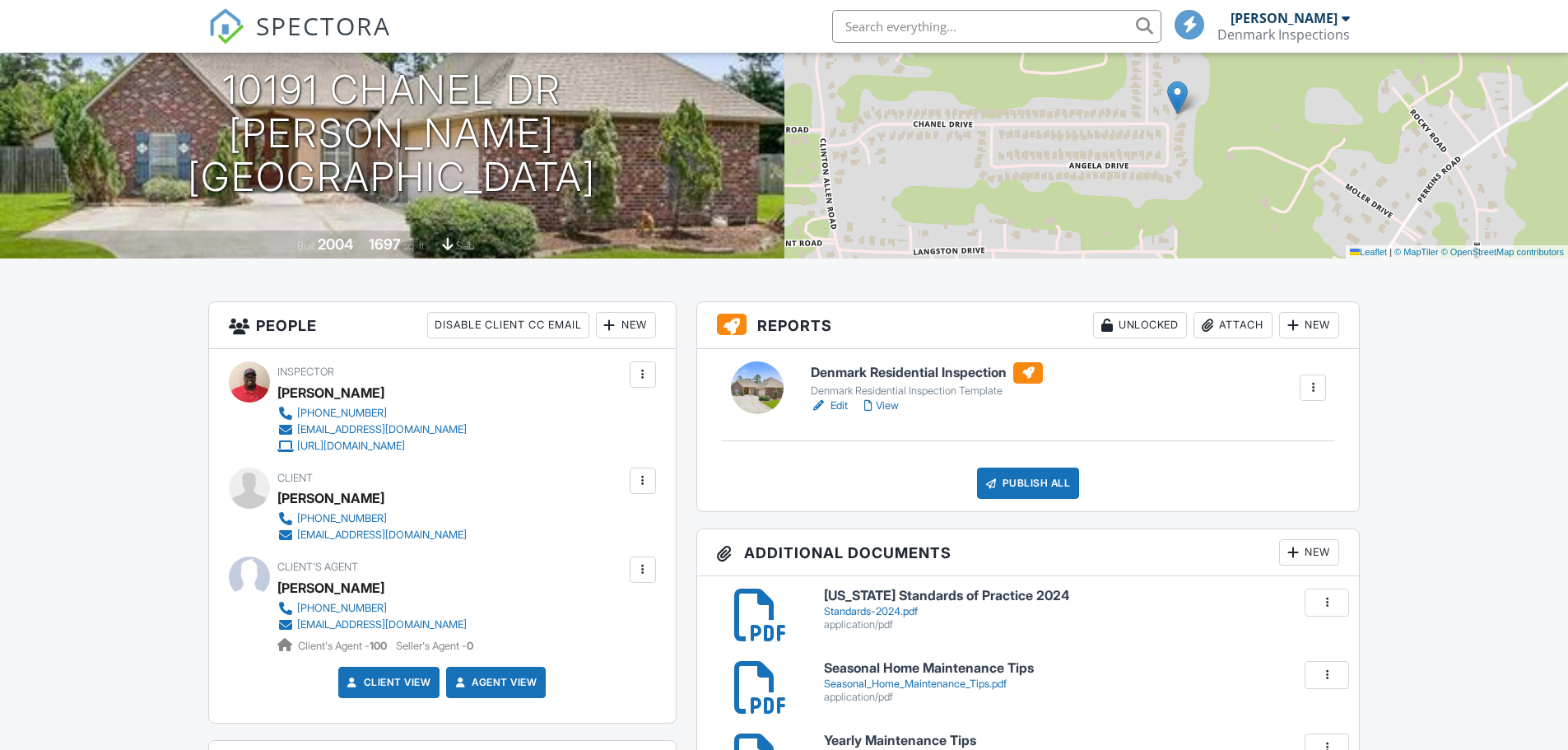 scroll, scrollTop: 247, scrollLeft: 0, axis: vertical 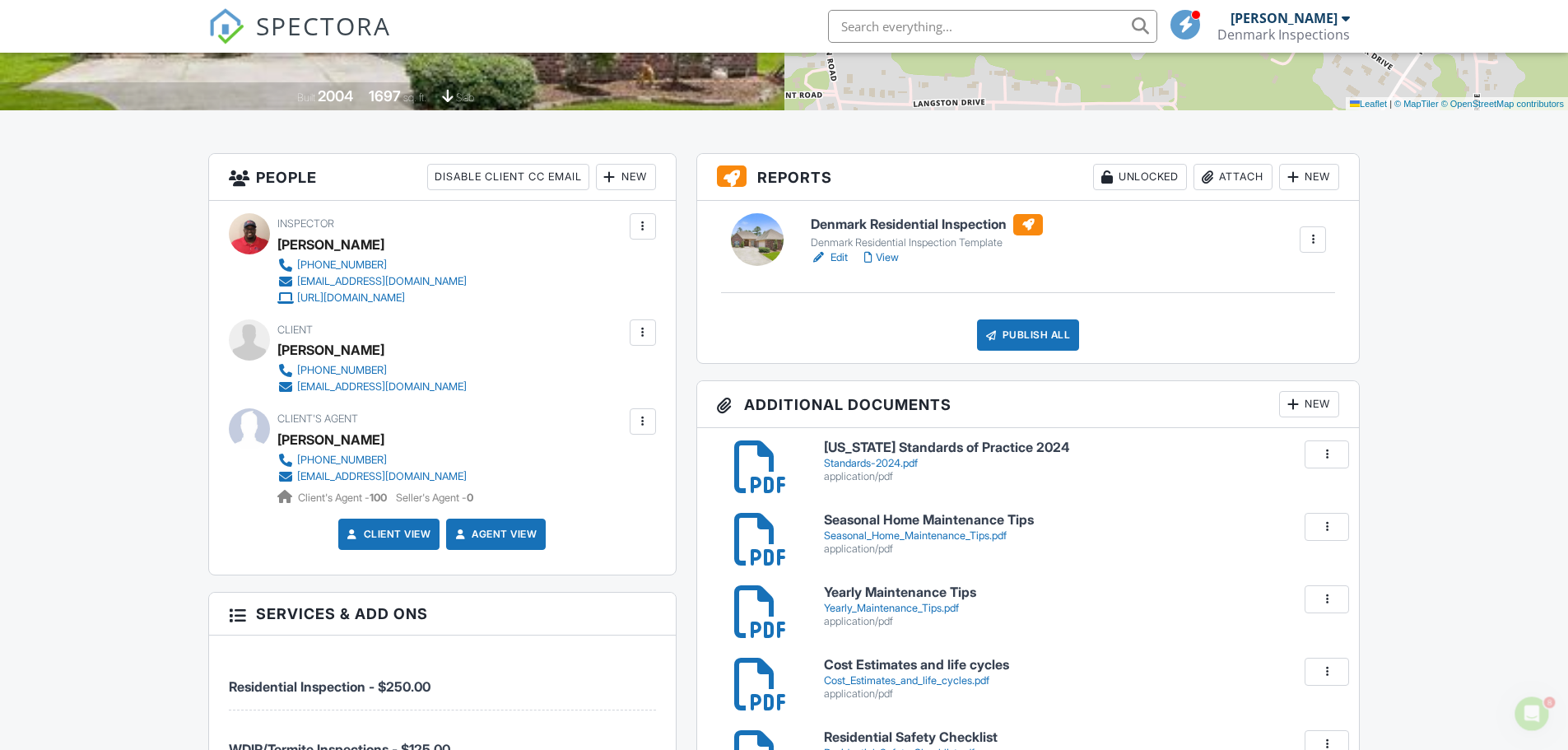 click on "Edit" at bounding box center (829, 258) 